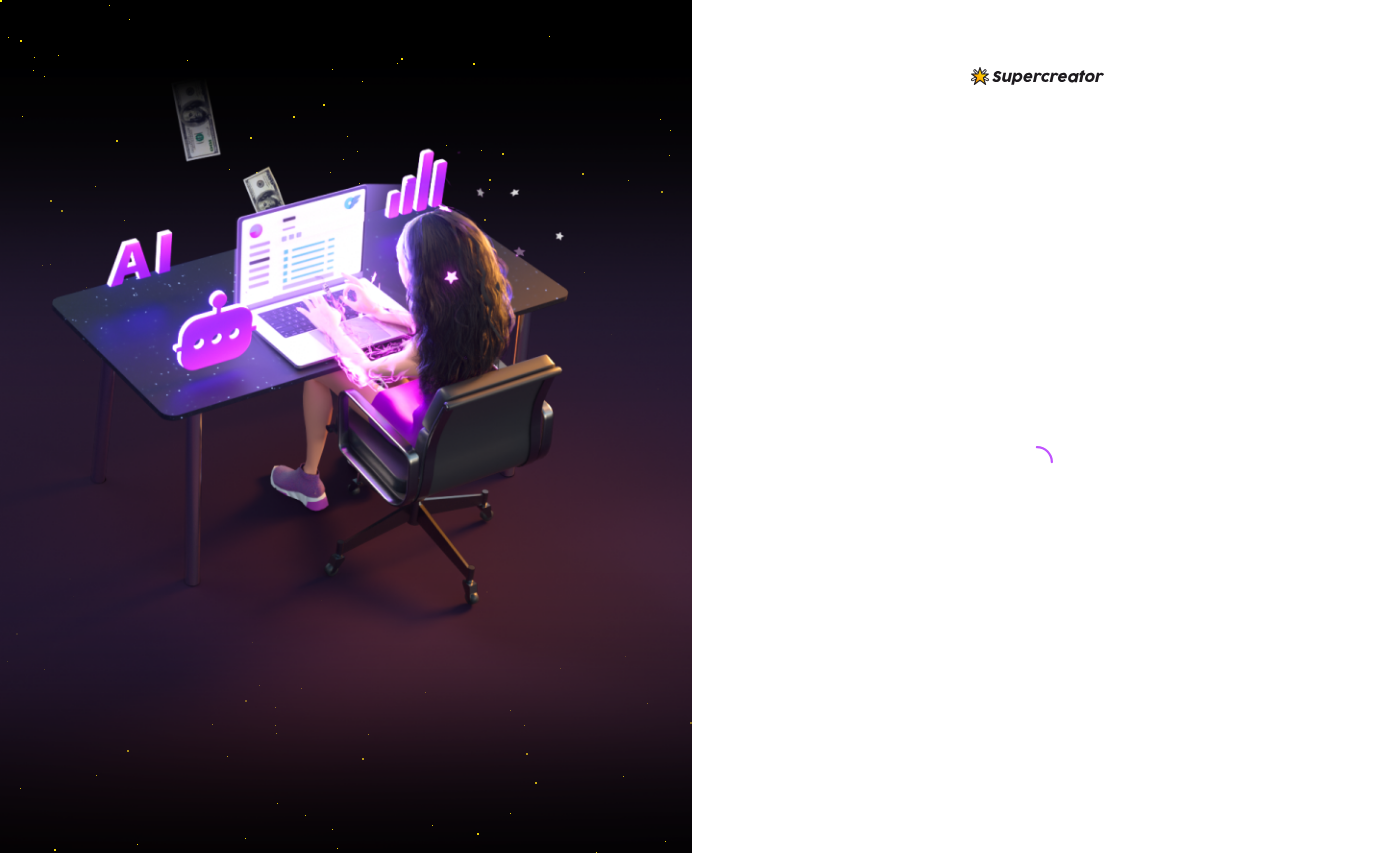 scroll, scrollTop: 0, scrollLeft: 0, axis: both 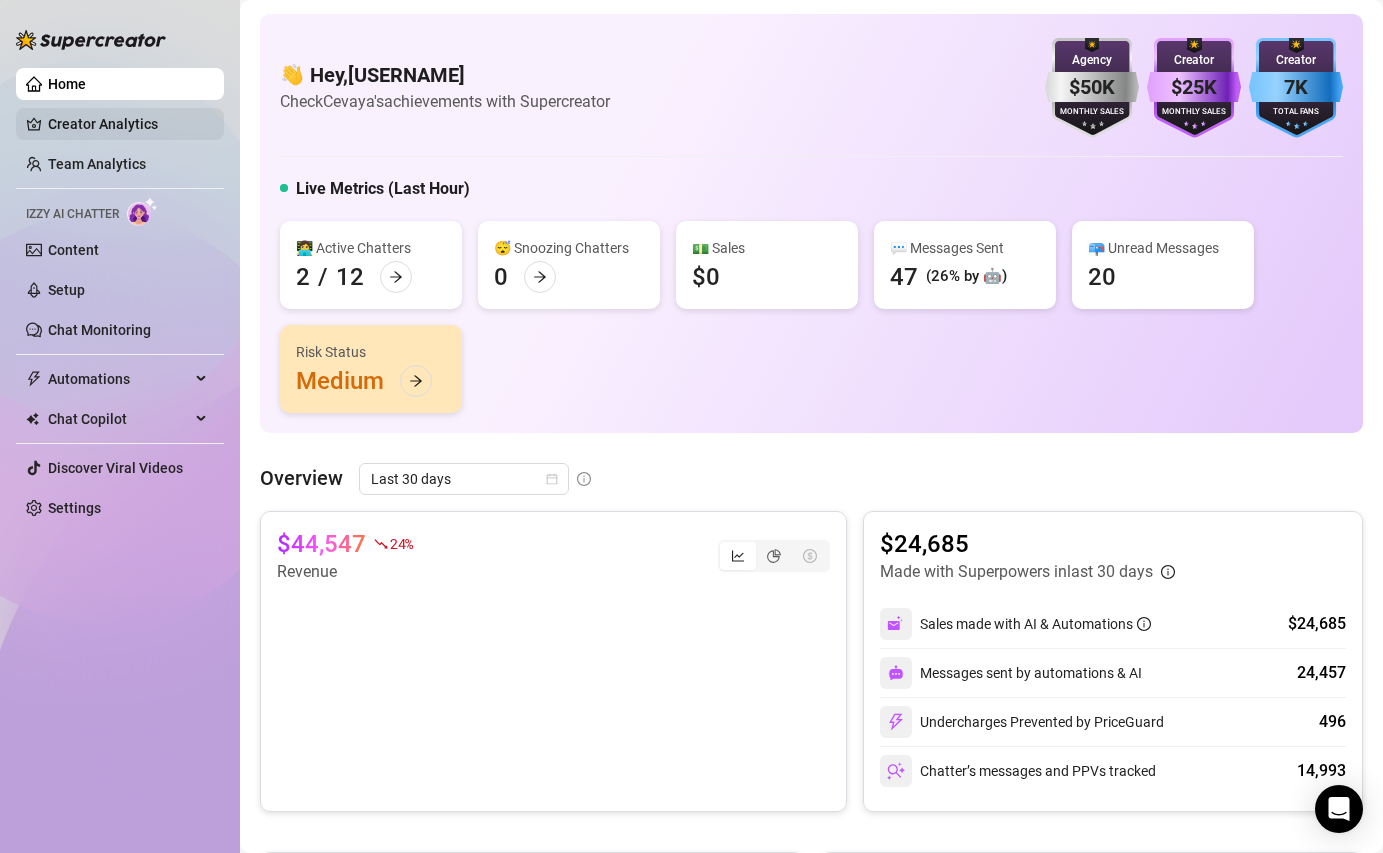 click on "Creator Analytics" at bounding box center (128, 124) 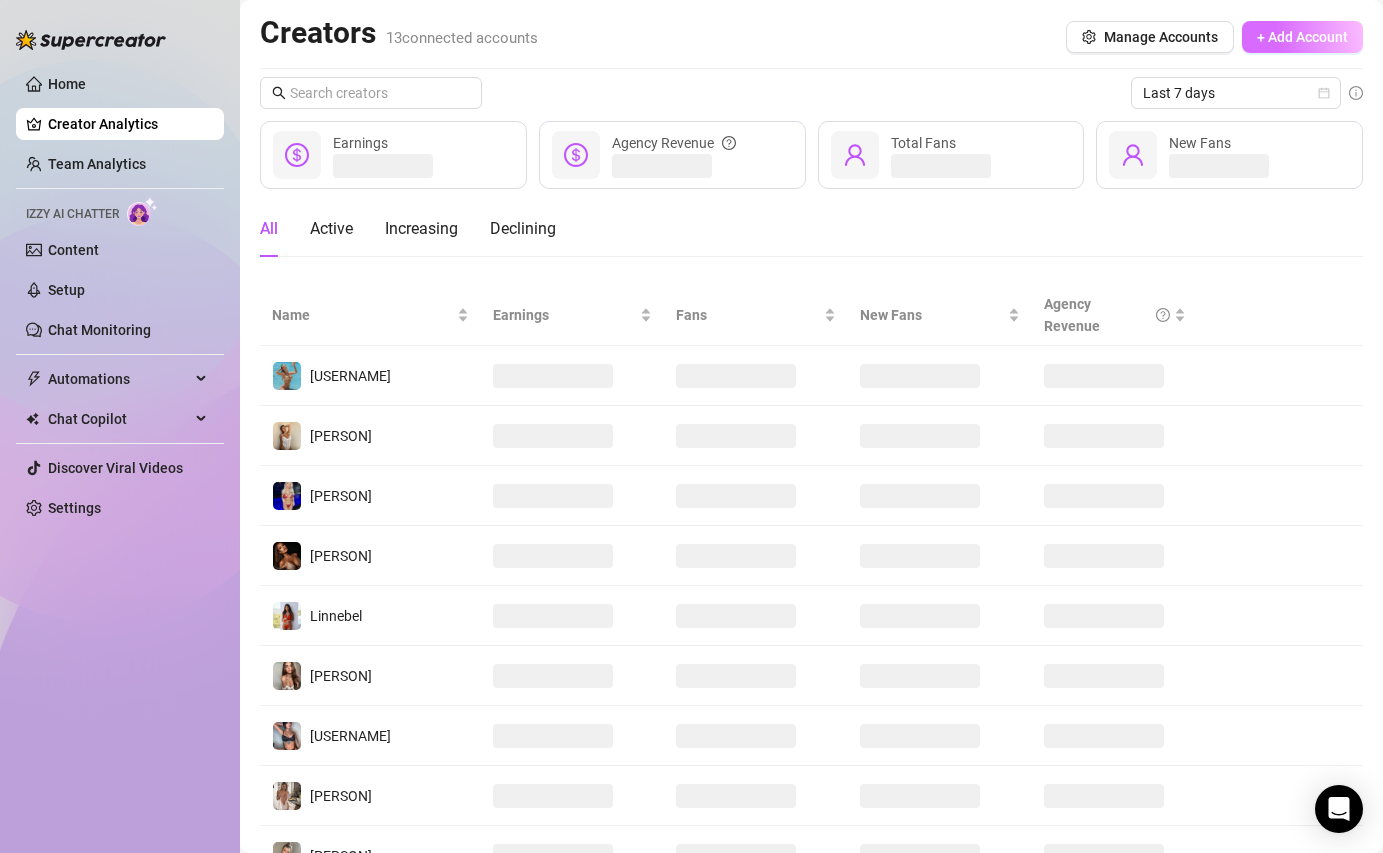 click on "+ Add Account" at bounding box center [1302, 37] 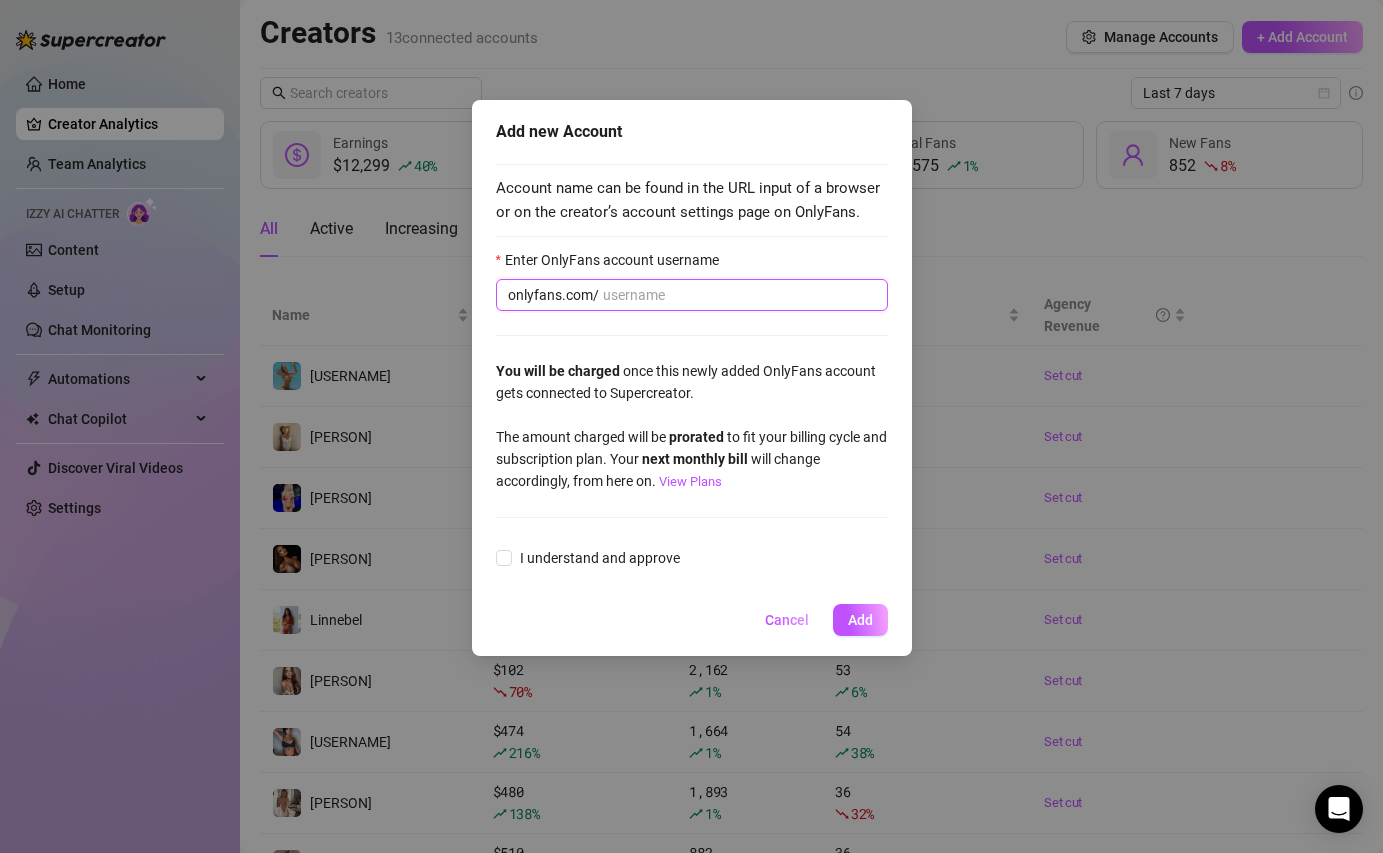 click on "Enter OnlyFans account username" at bounding box center (739, 295) 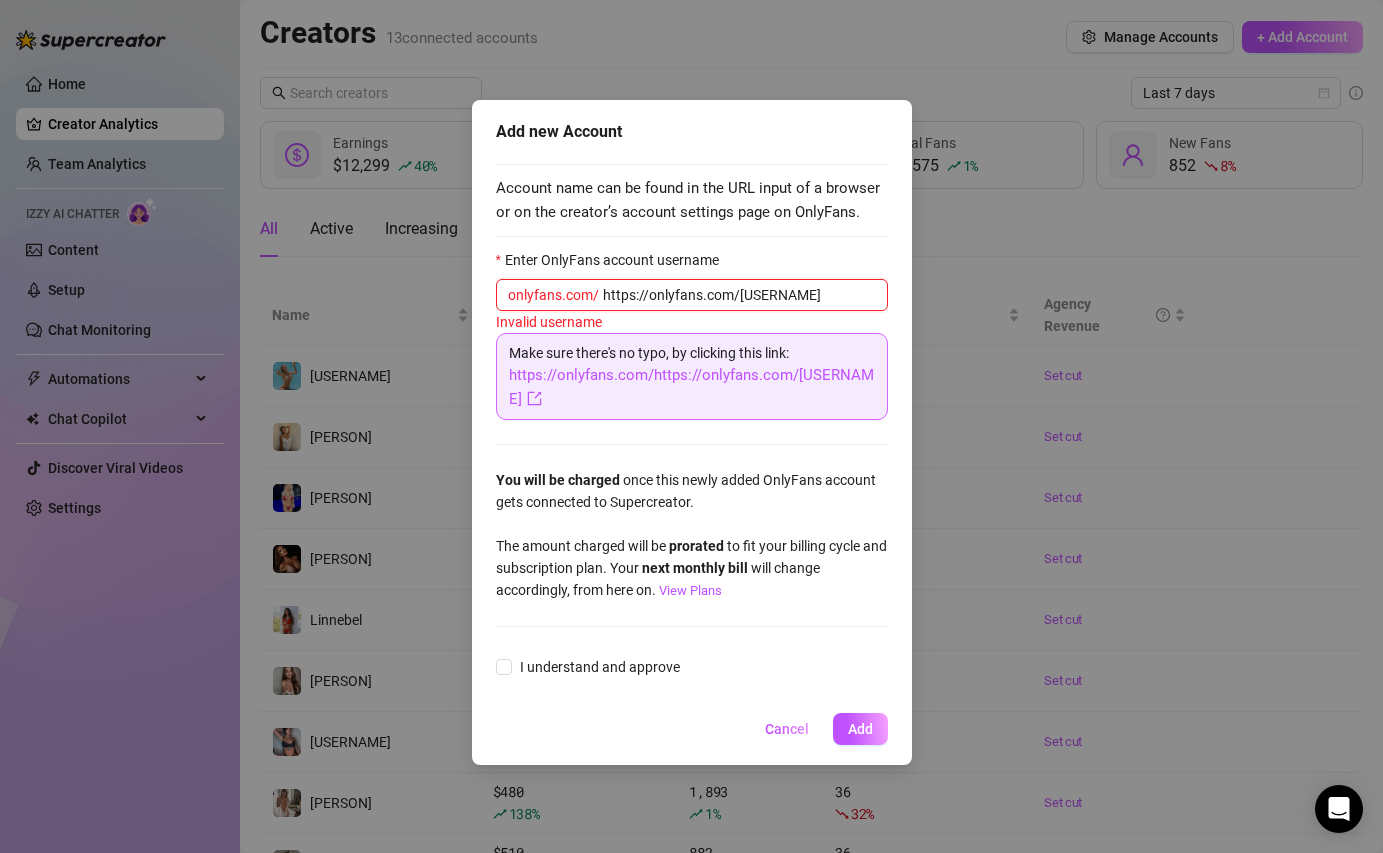 drag, startPoint x: 737, startPoint y: 297, endPoint x: 591, endPoint y: 298, distance: 146.00342 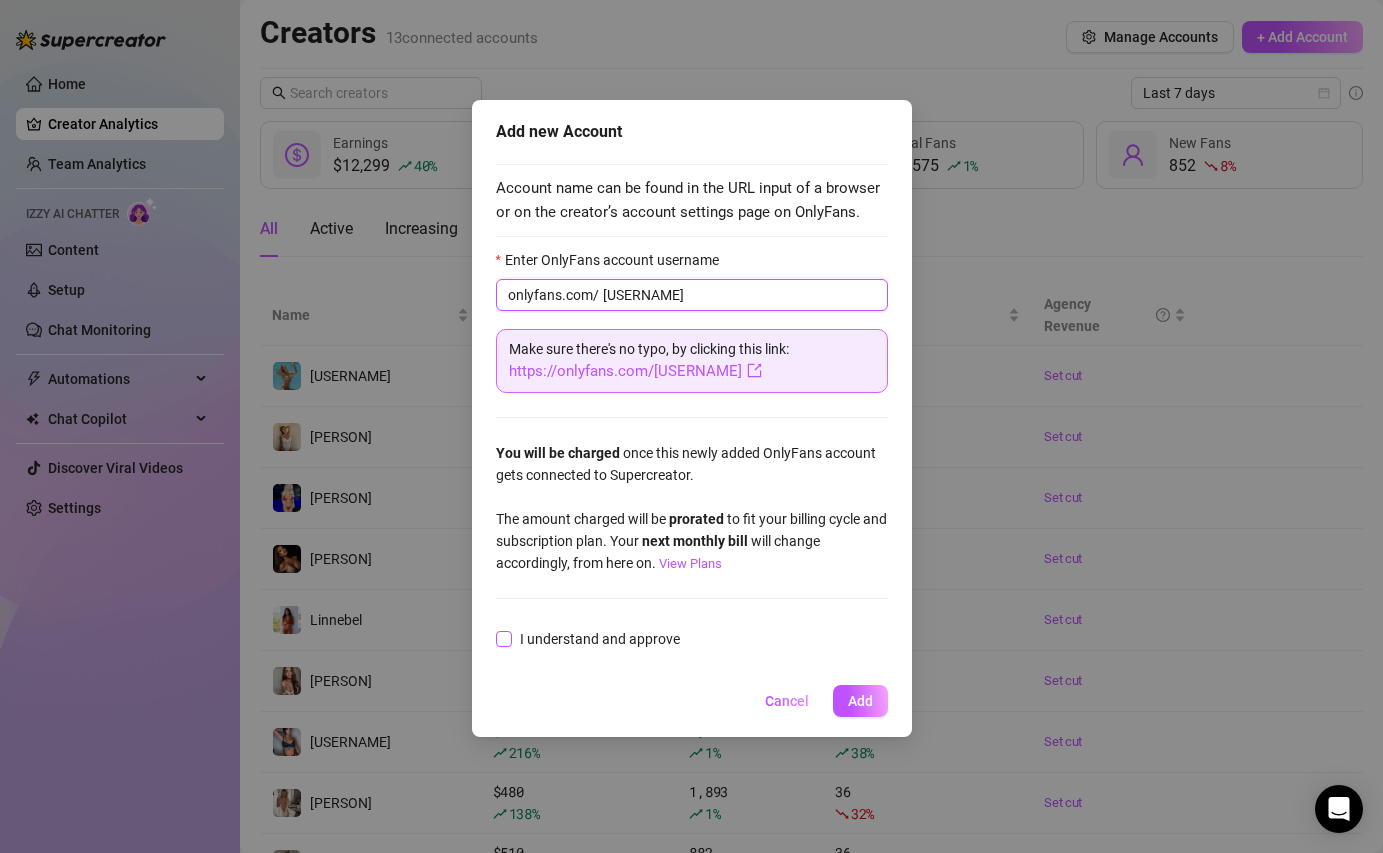 type on "[USERNAME]" 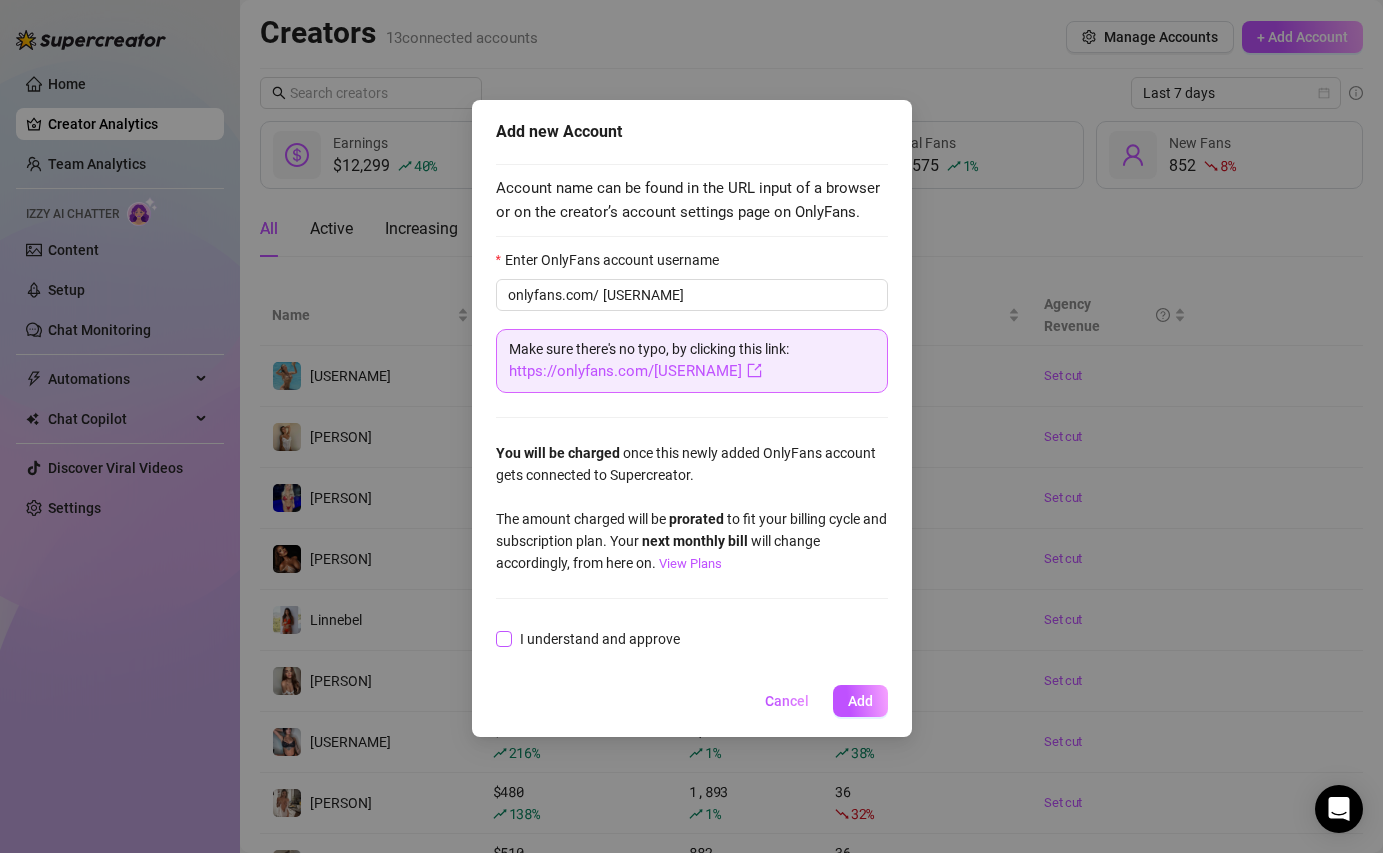 click on "I understand and approve" at bounding box center [600, 639] 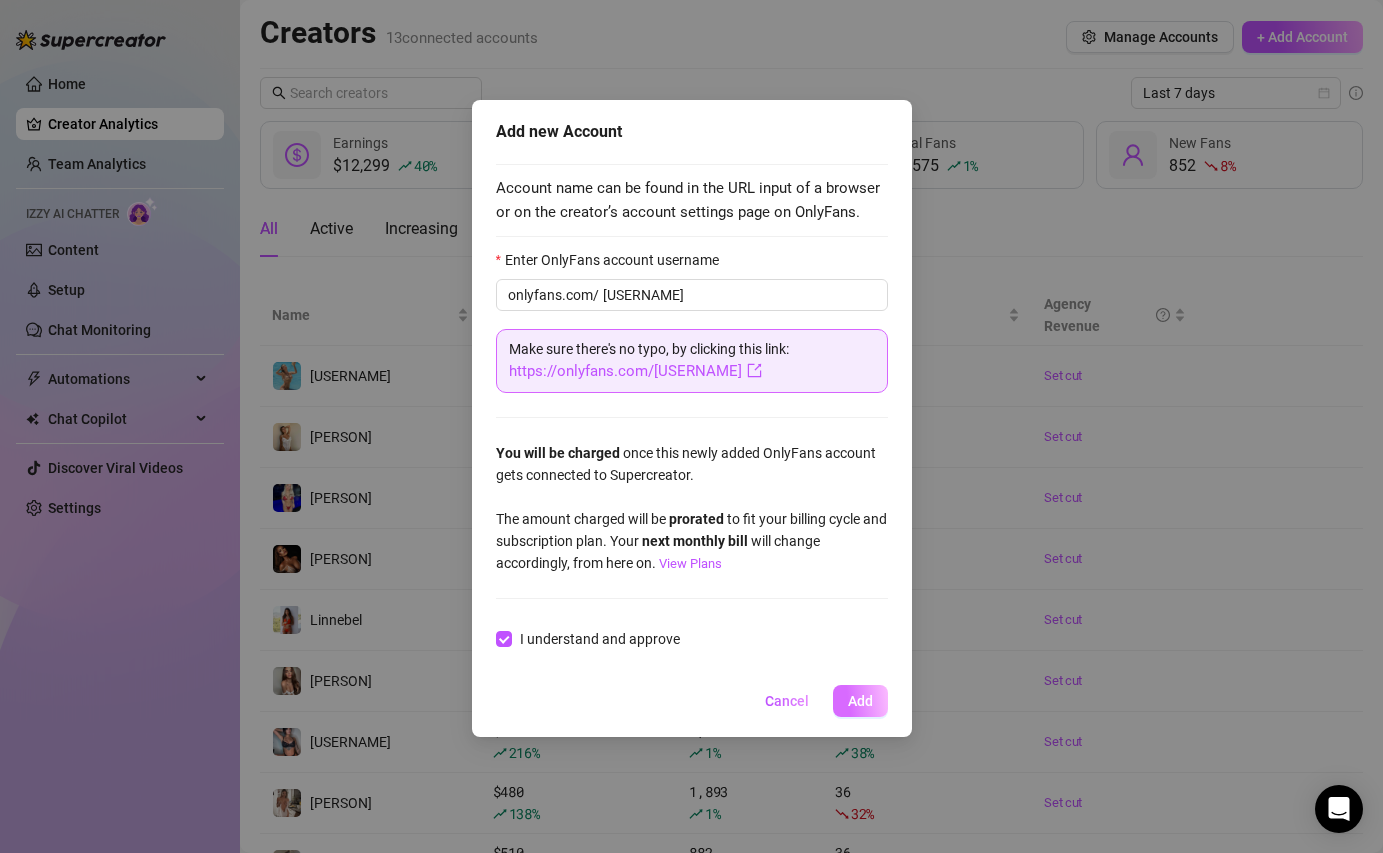 click on "Add" at bounding box center (860, 701) 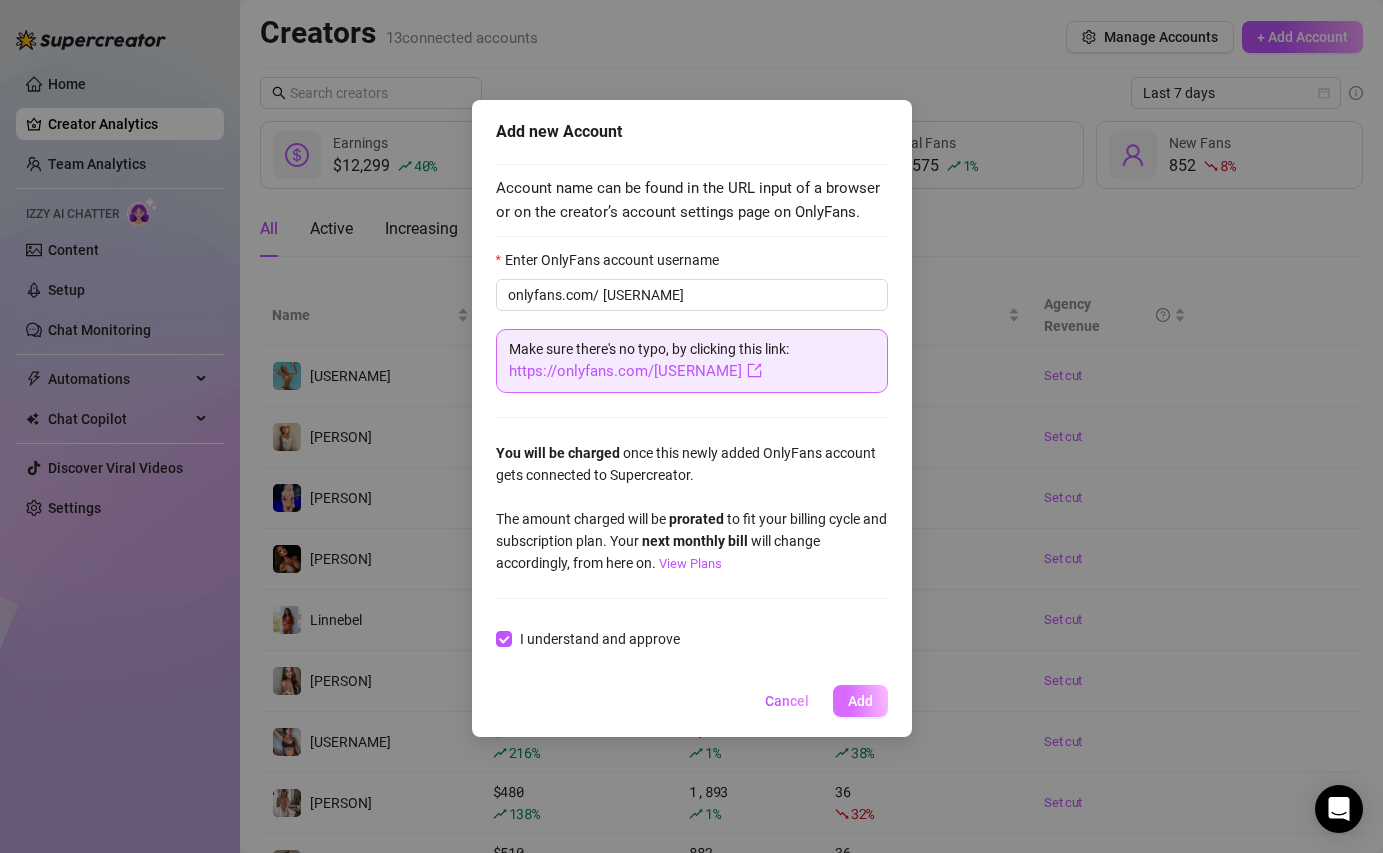 click on "Add" at bounding box center (860, 701) 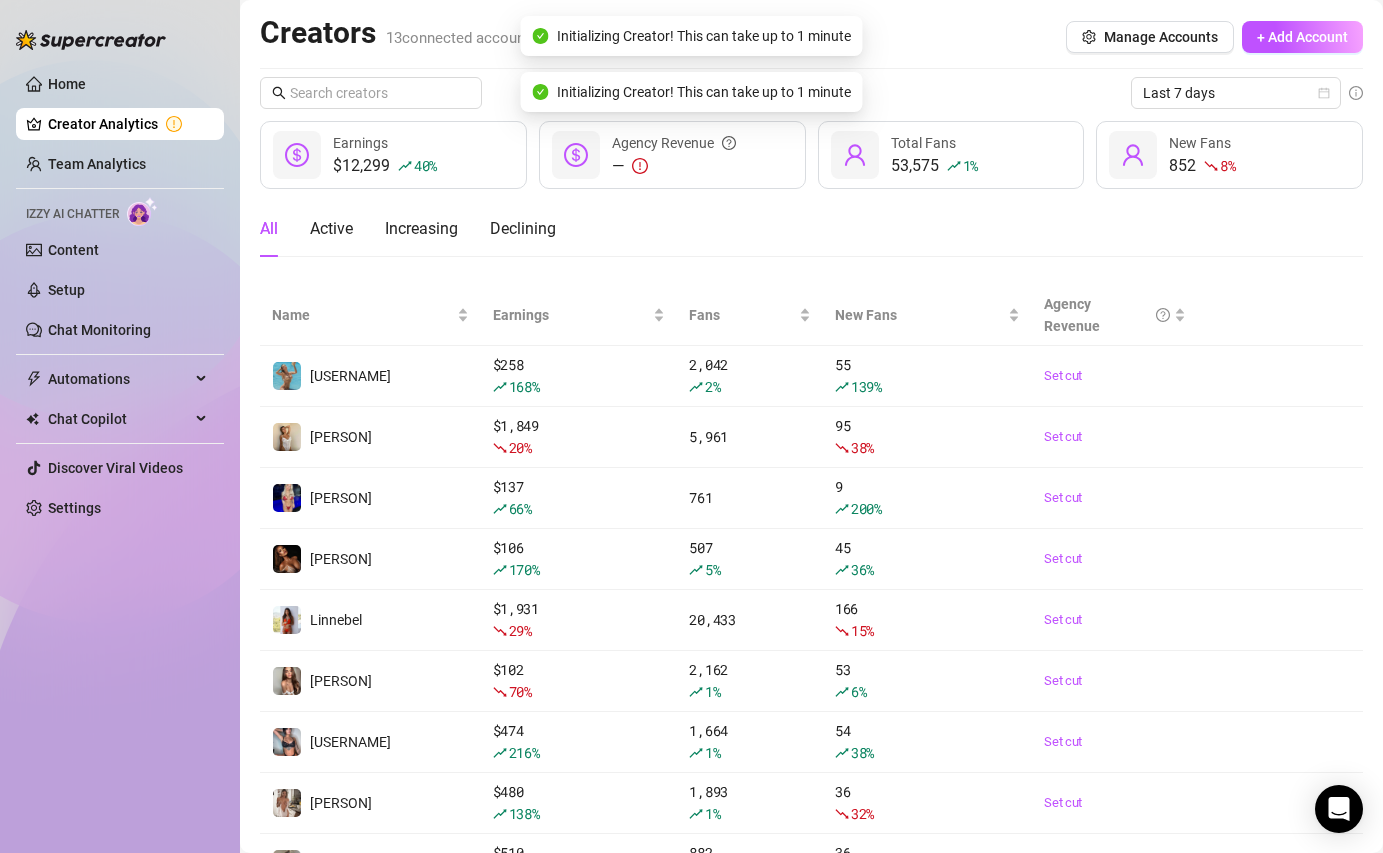 click on "Creator Analytics" at bounding box center [128, 124] 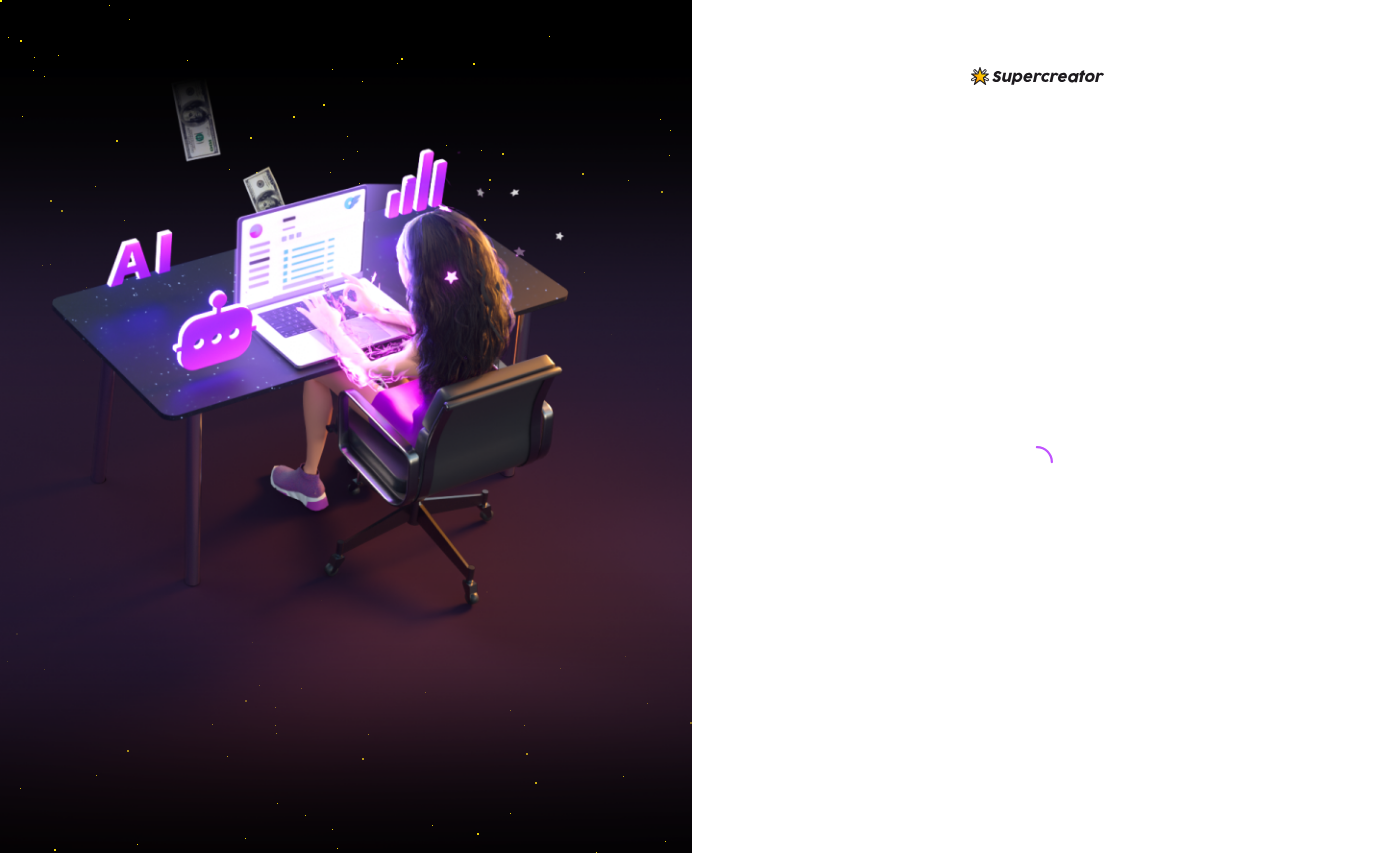 scroll, scrollTop: 0, scrollLeft: 0, axis: both 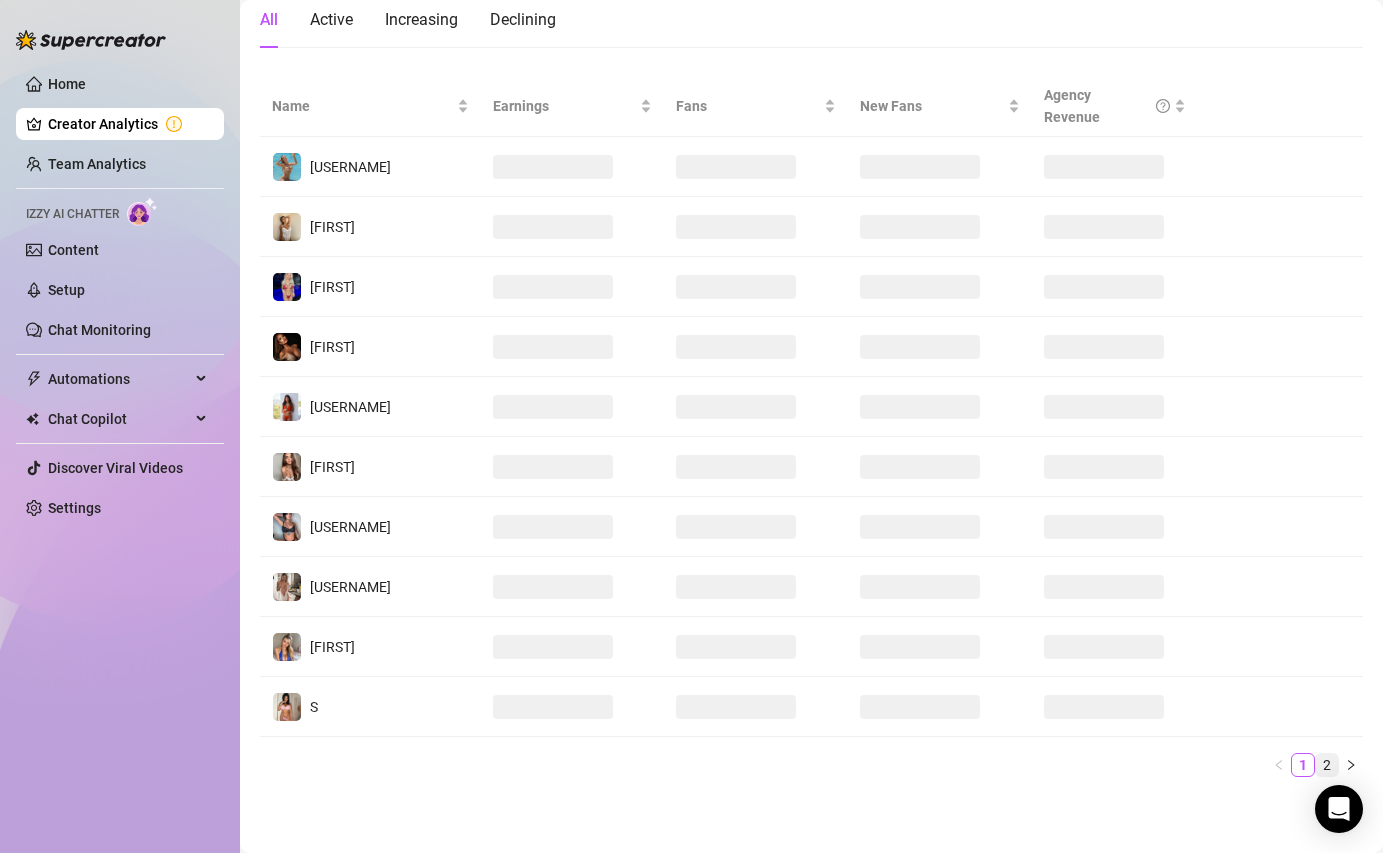 click on "2" at bounding box center [1327, 765] 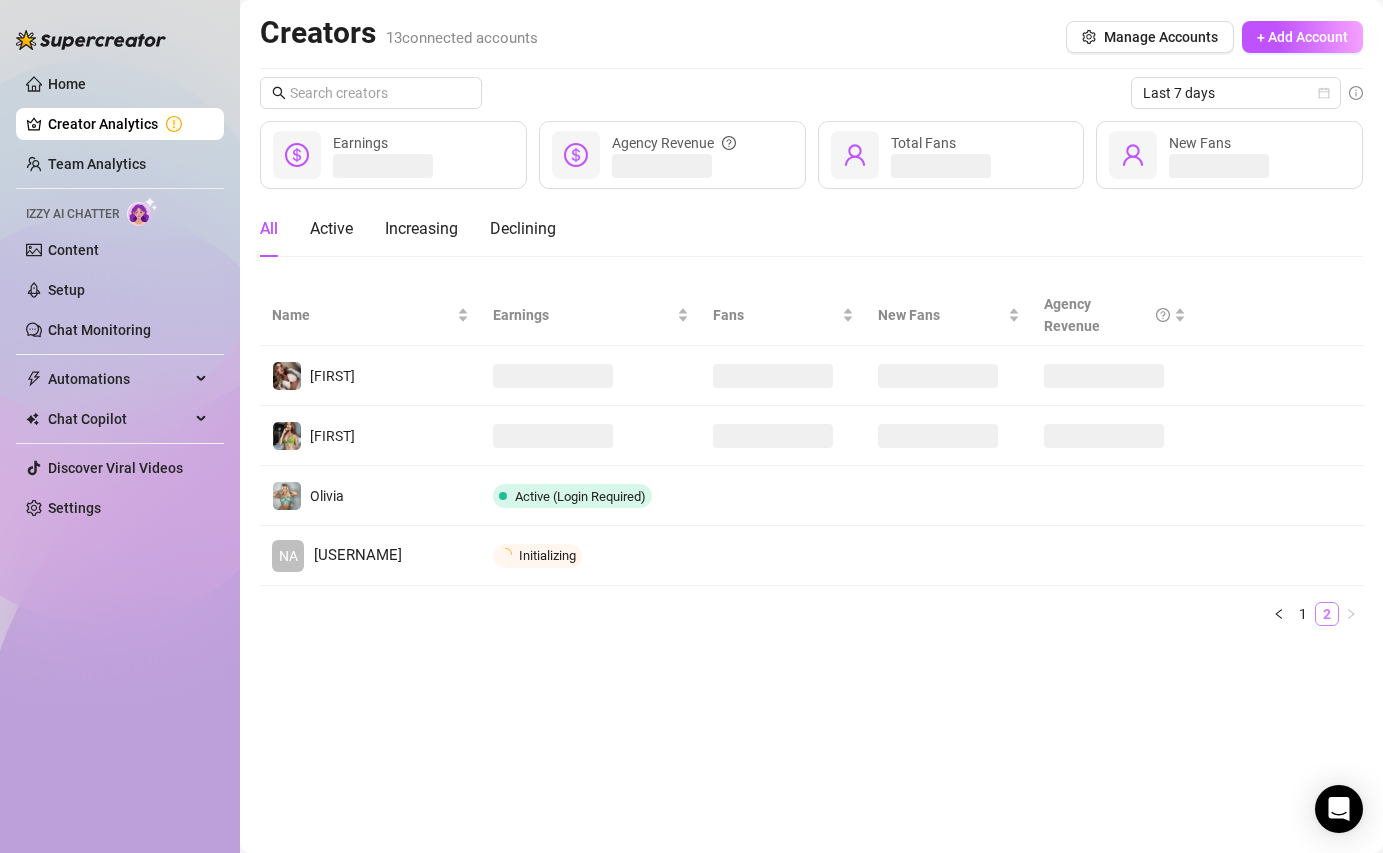 scroll, scrollTop: 0, scrollLeft: 0, axis: both 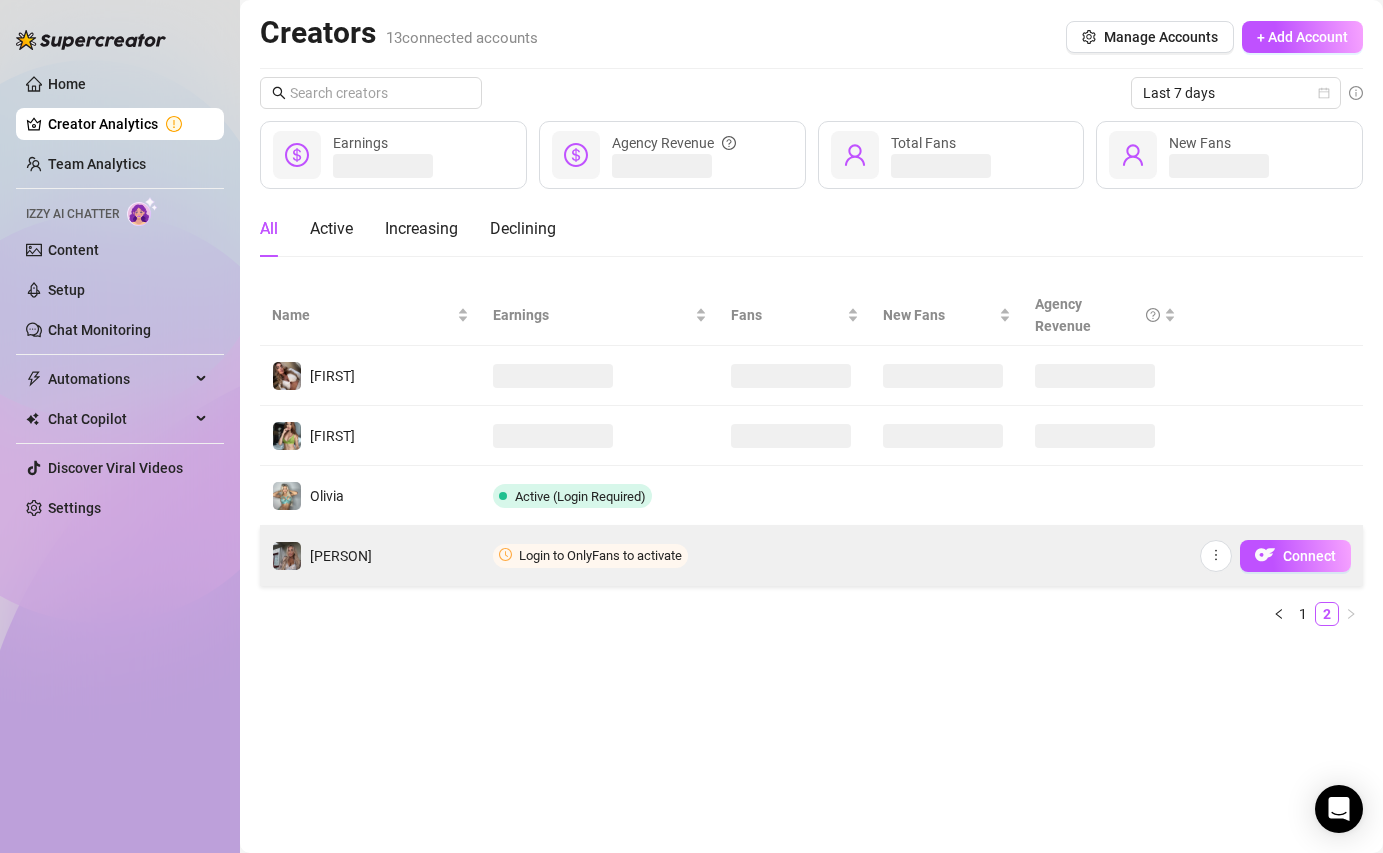 click on "Login to OnlyFans to activate" at bounding box center (600, 556) 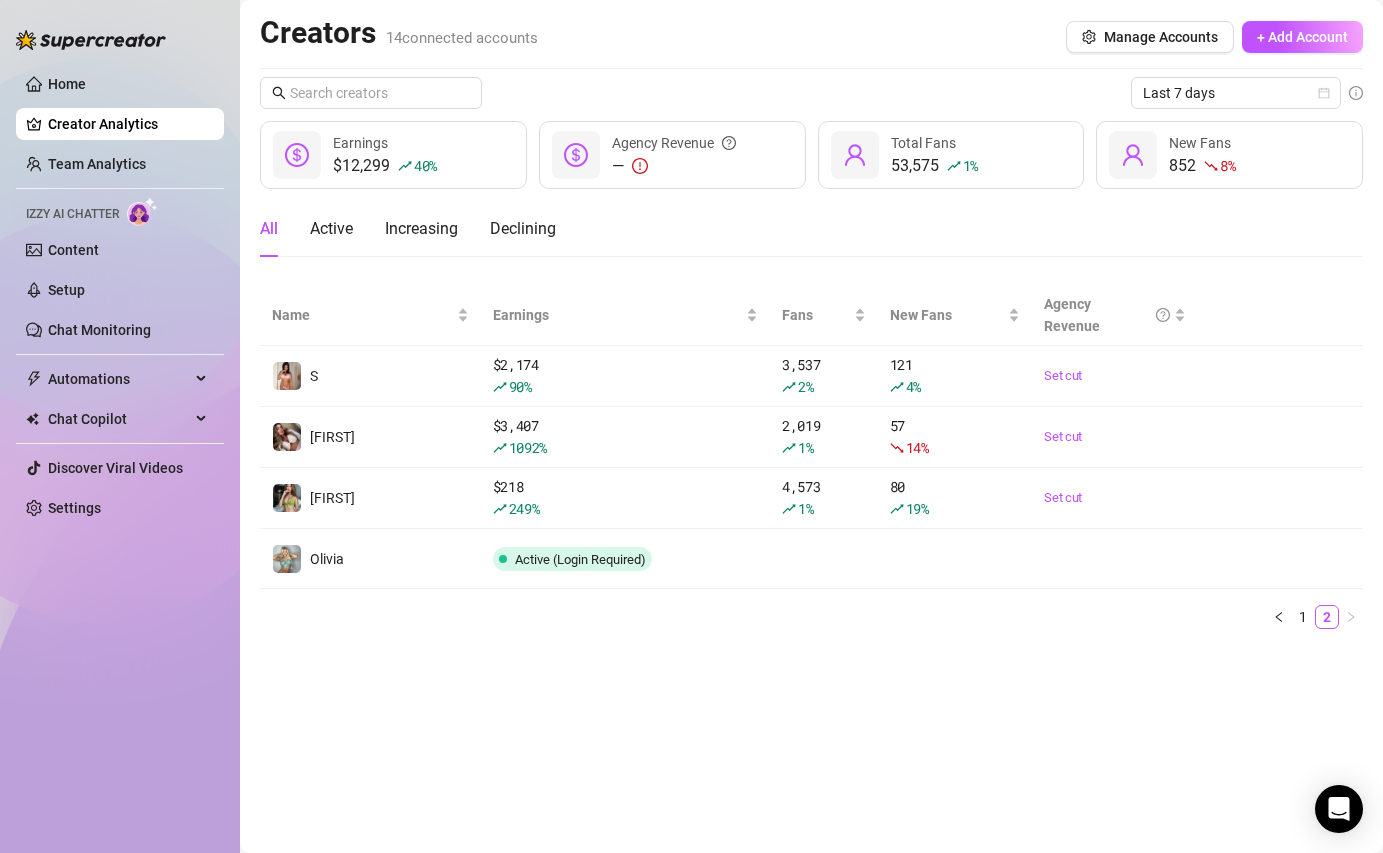 click on "Home Creator Analytics   Team Analytics Izzy AI Chatter Content Setup Chat Monitoring Automations Chat Copilot Discover Viral Videos Settings" at bounding box center (120, 296) 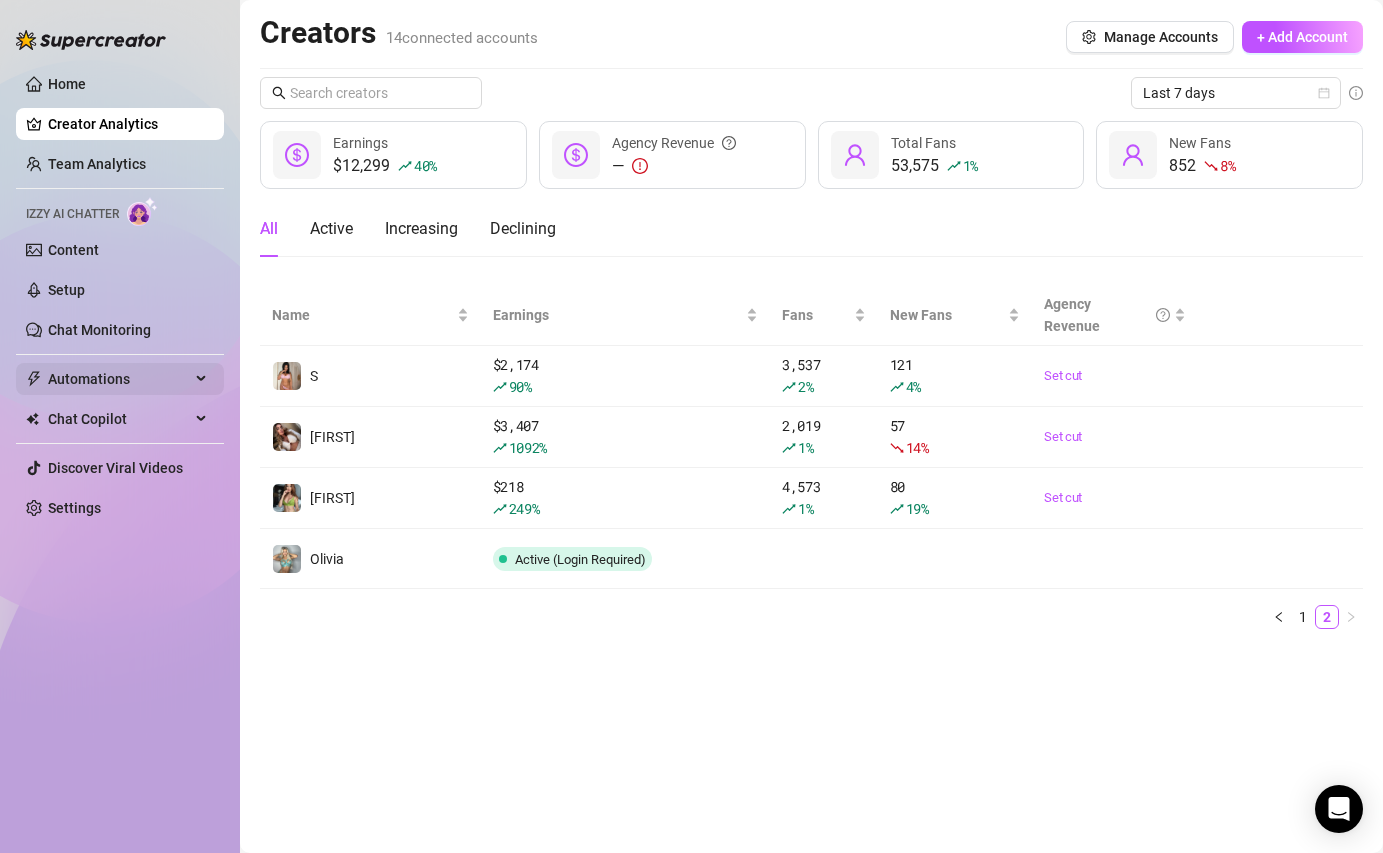 click on "Automations" at bounding box center (119, 379) 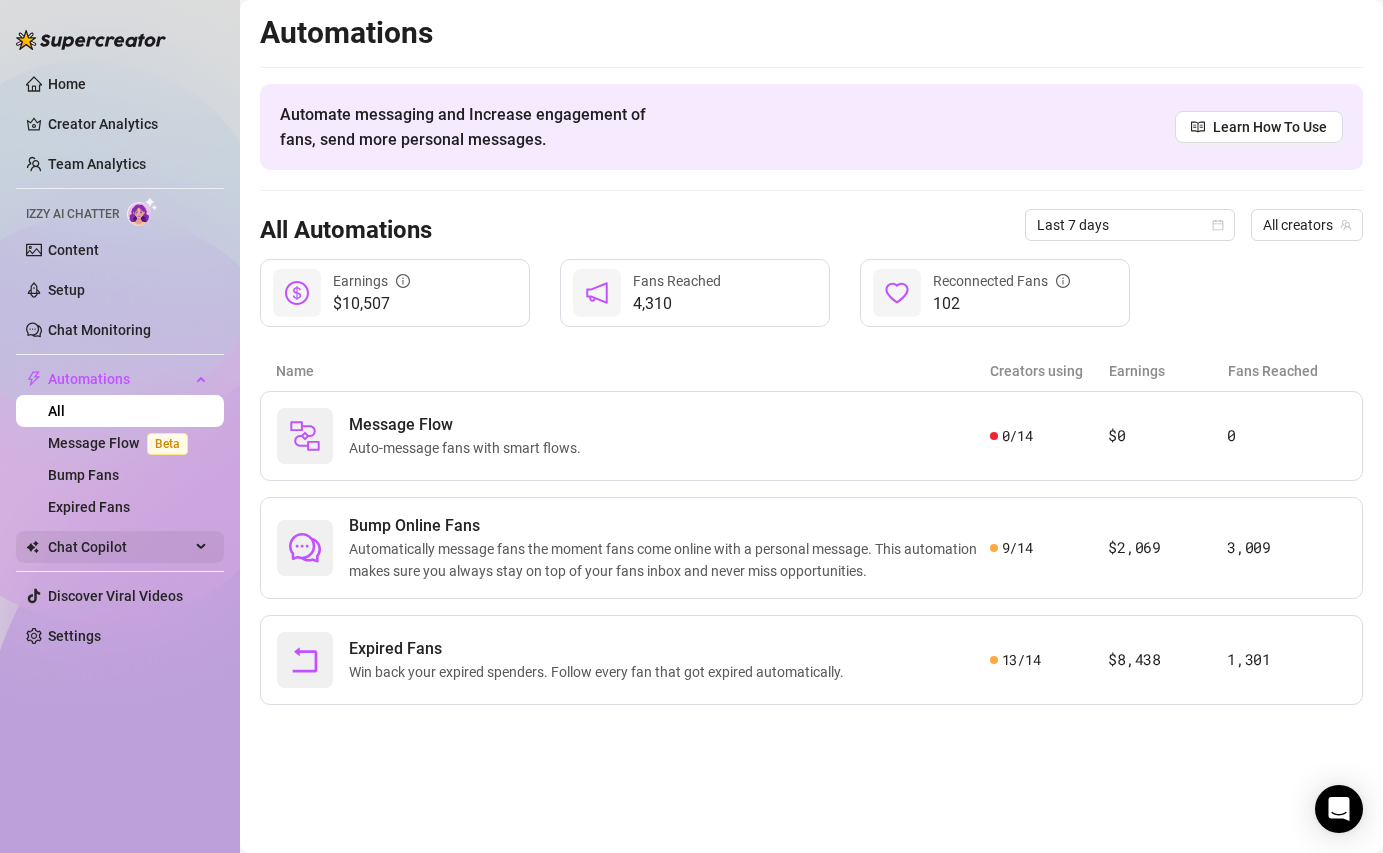 click on "Chat Copilot" at bounding box center [119, 547] 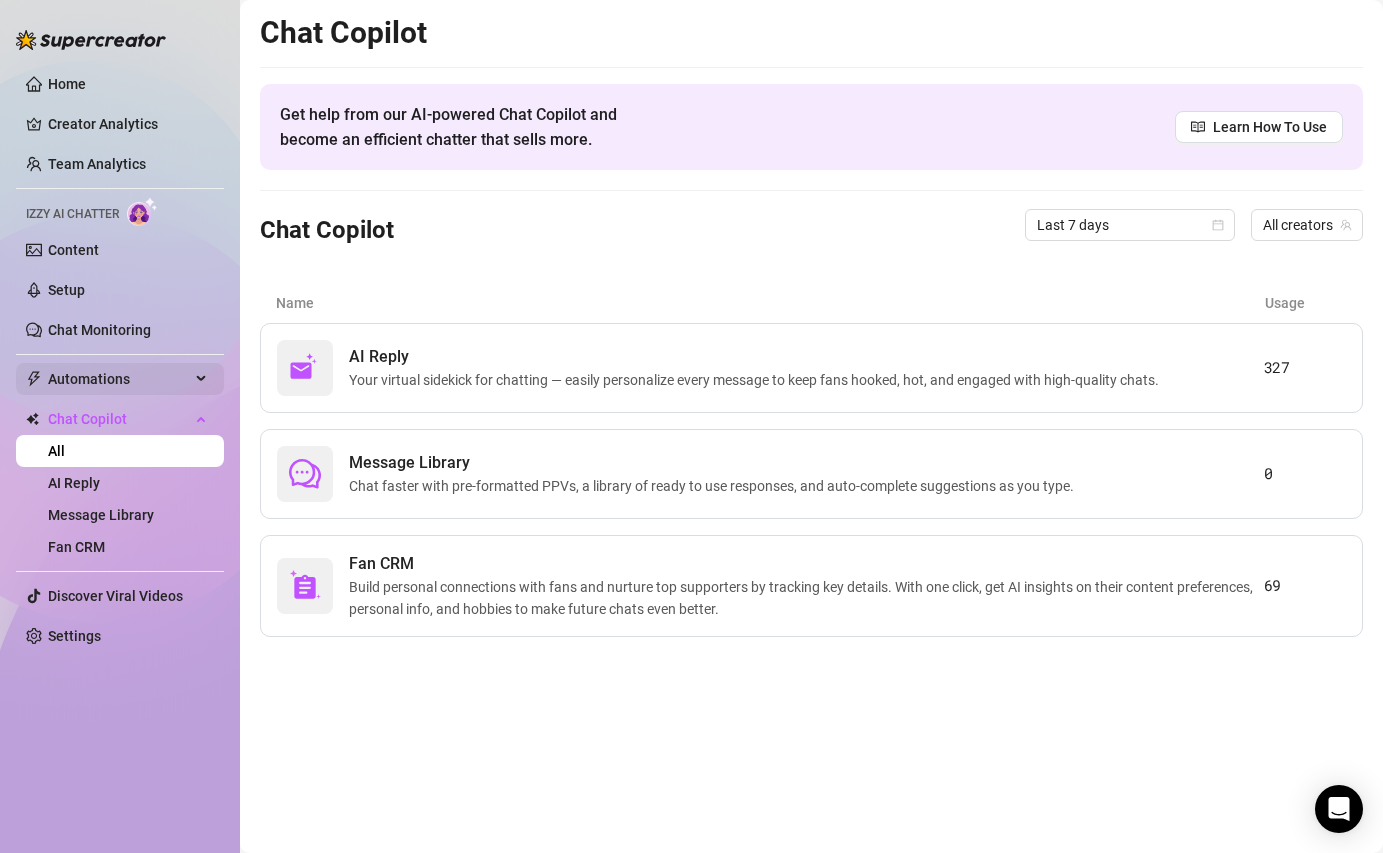 click on "Automations" at bounding box center (119, 379) 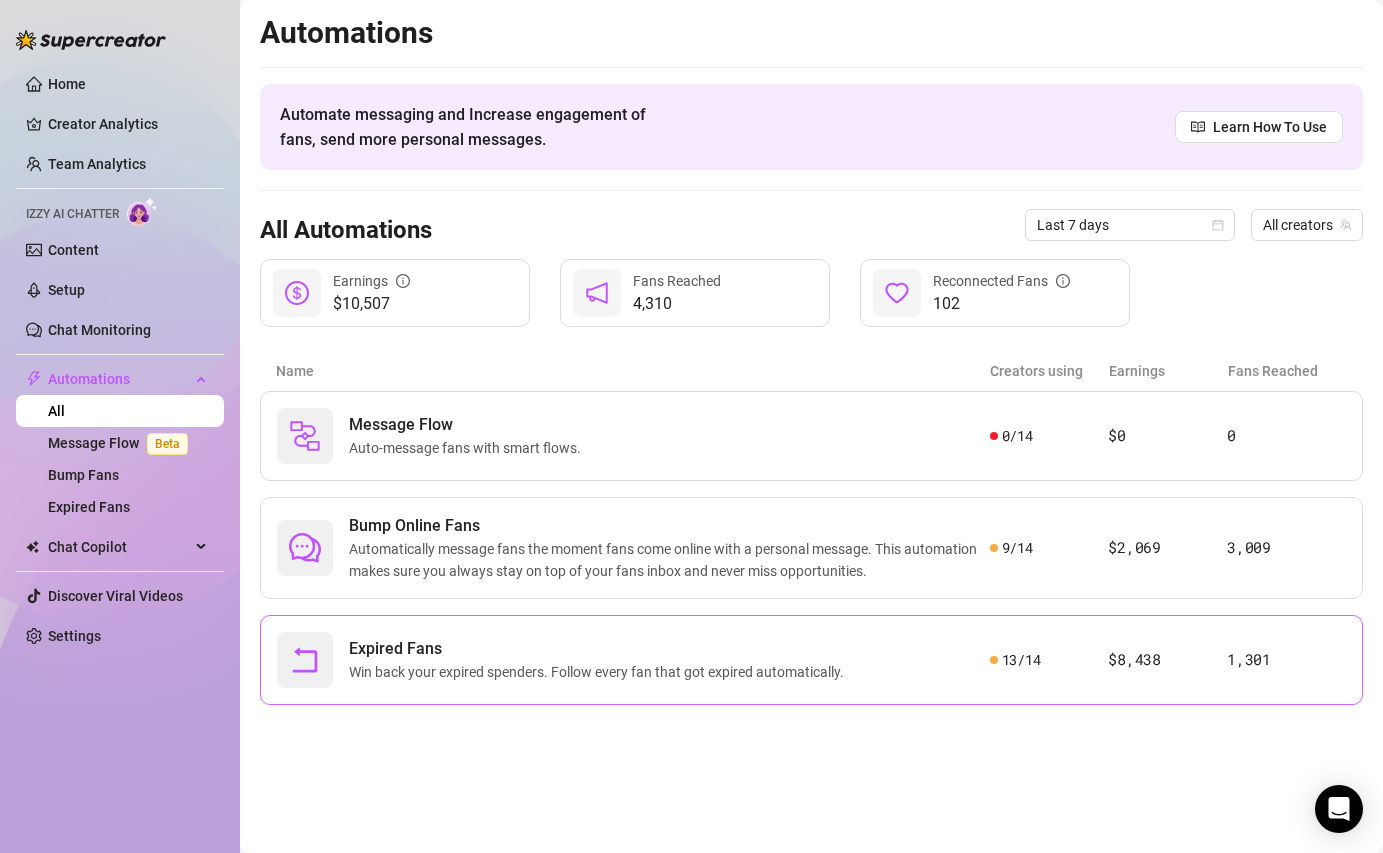 click on "Win back your expired spenders. Follow every fan that got expired automatically." at bounding box center [600, 672] 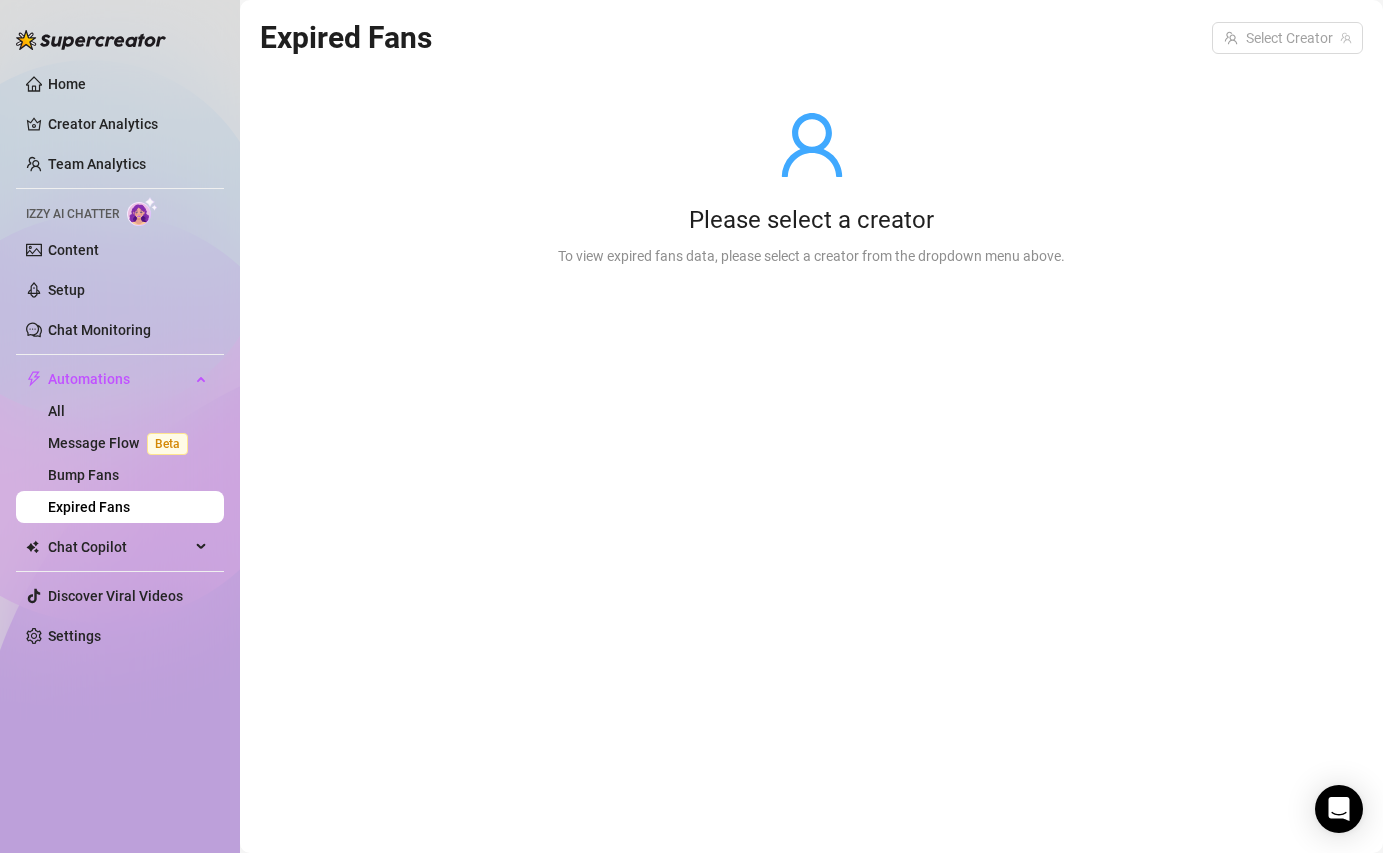click on "Expired Fans" at bounding box center (89, 507) 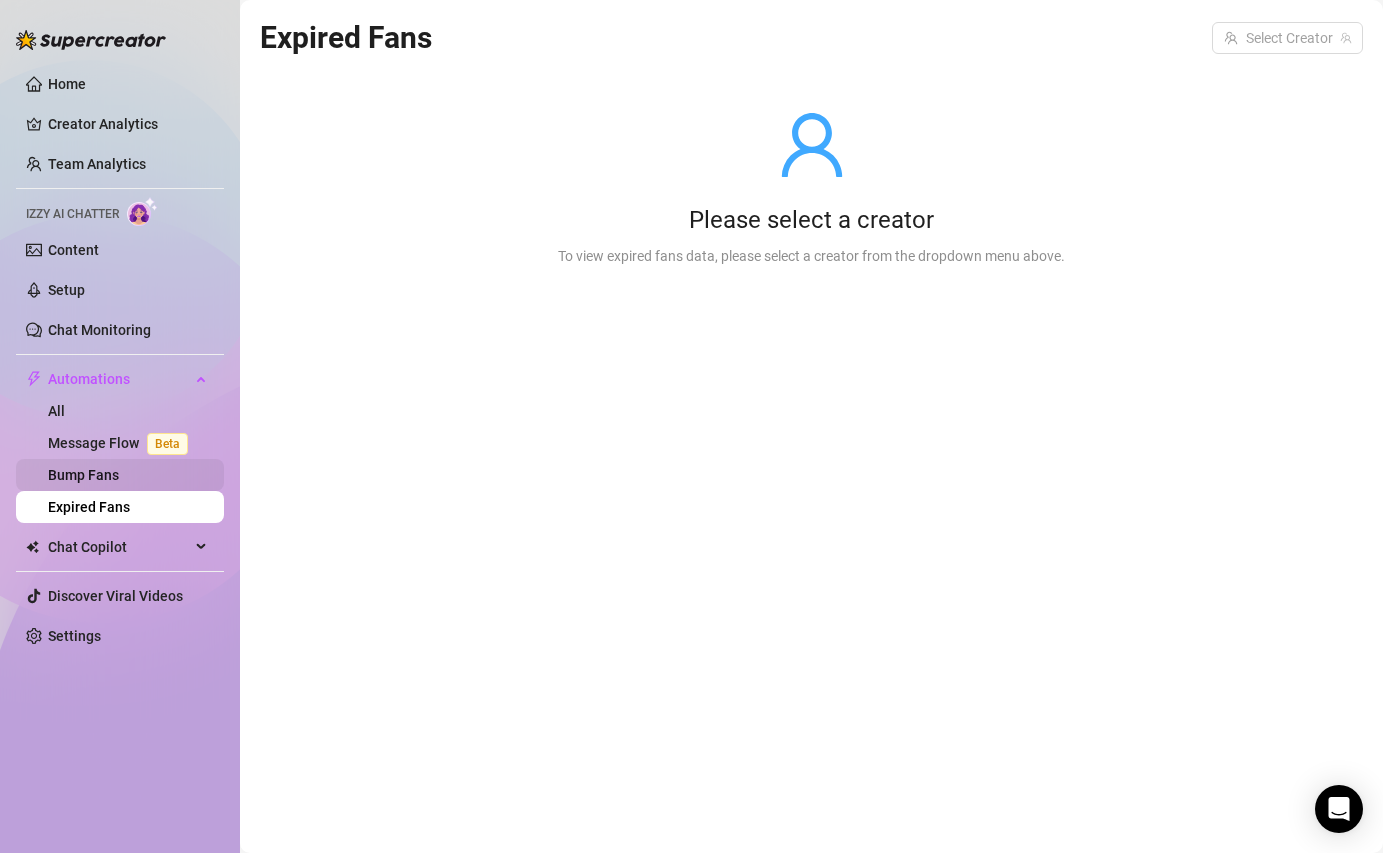 click on "Bump Fans" at bounding box center (83, 475) 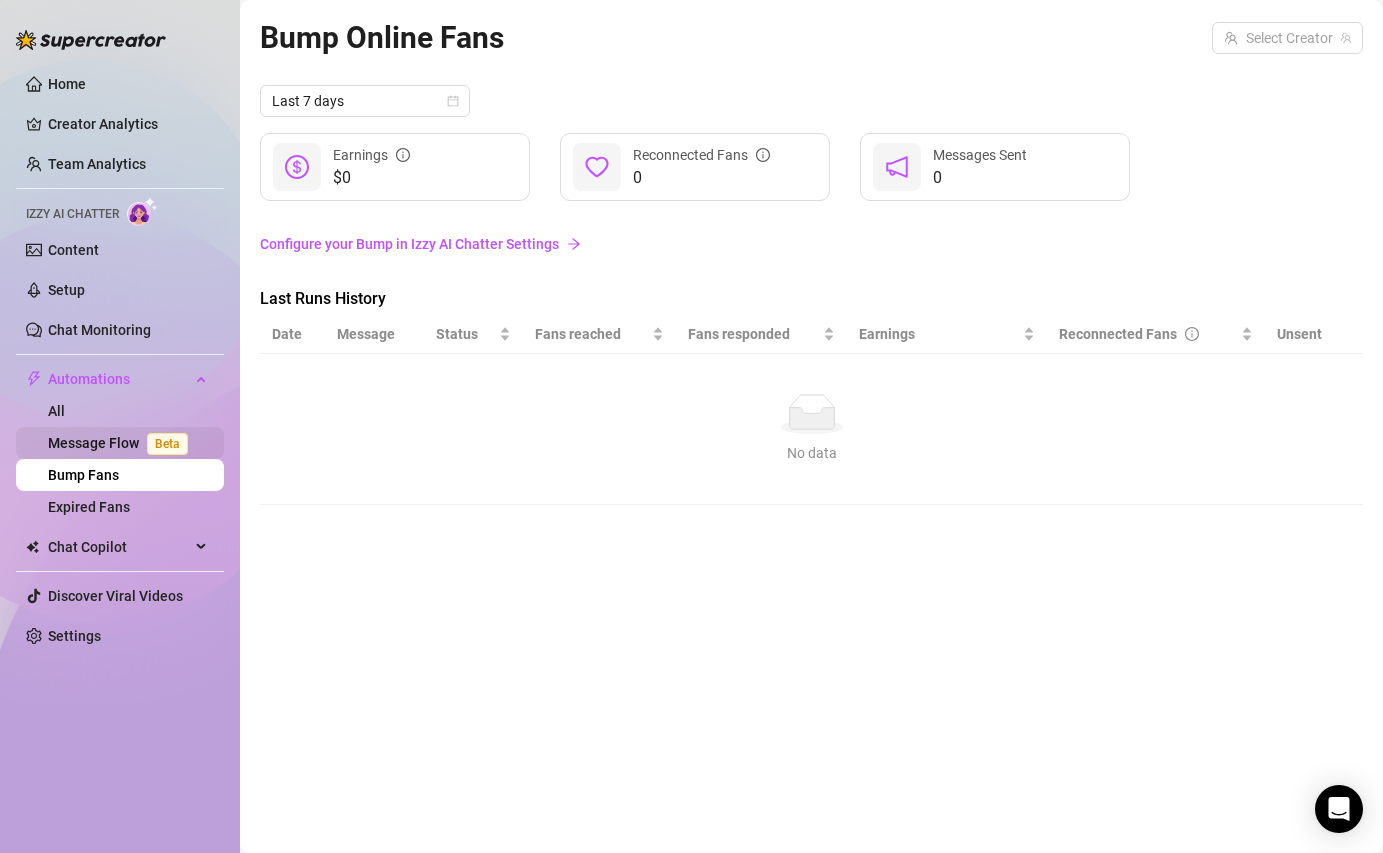 click on "Message Flow Beta" at bounding box center (122, 443) 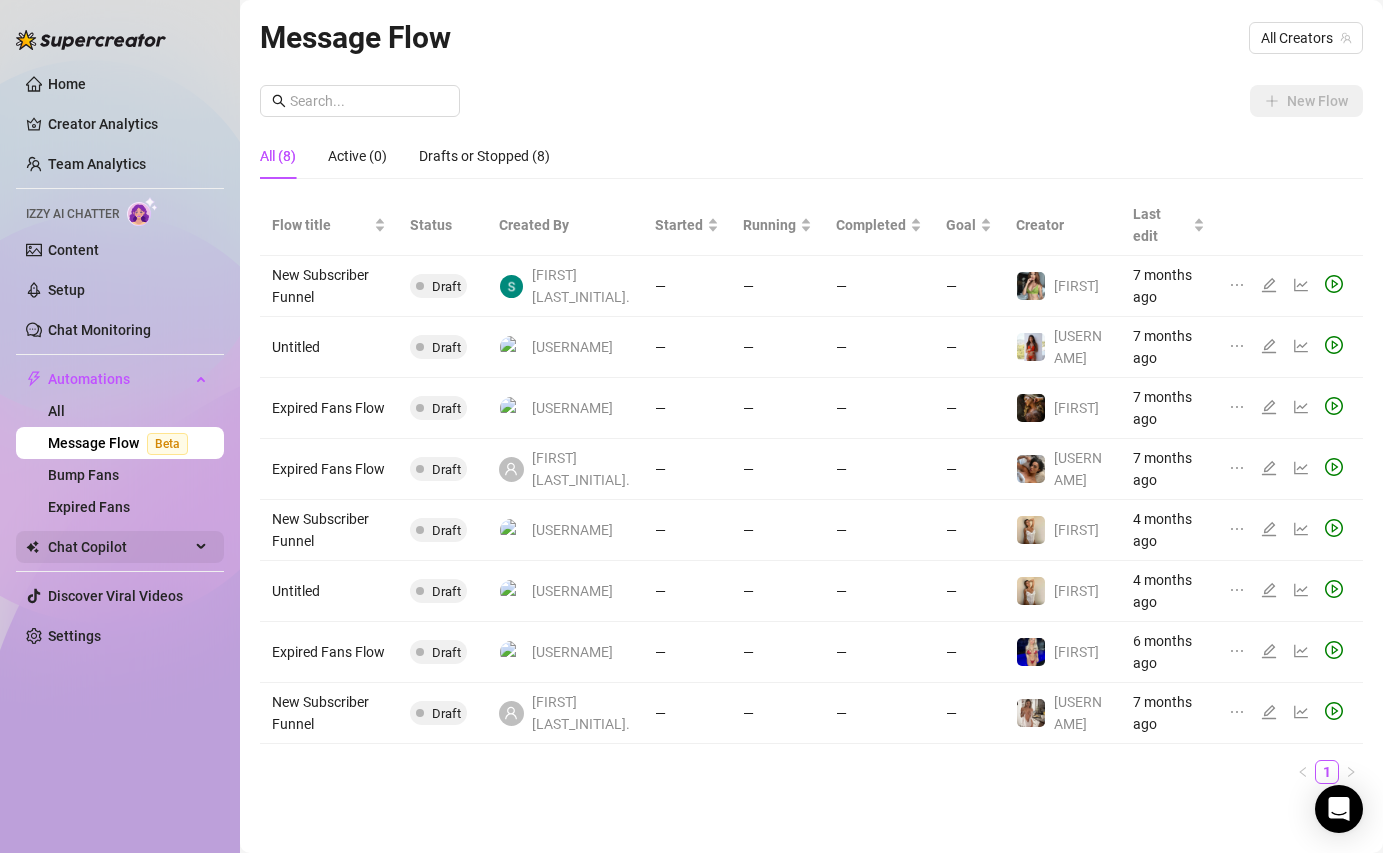 click on "Chat Copilot" at bounding box center (119, 547) 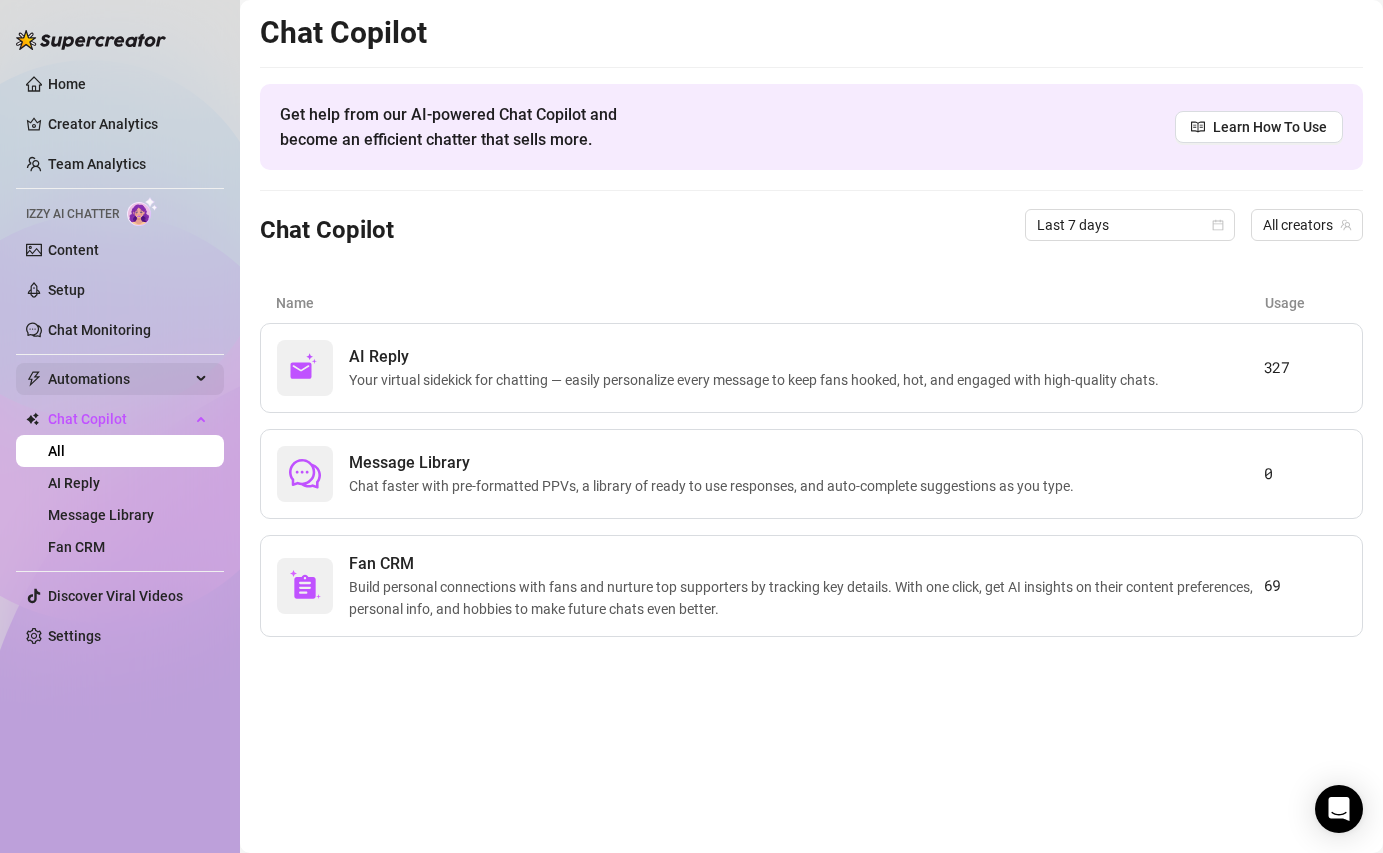 click on "Automations" at bounding box center [119, 379] 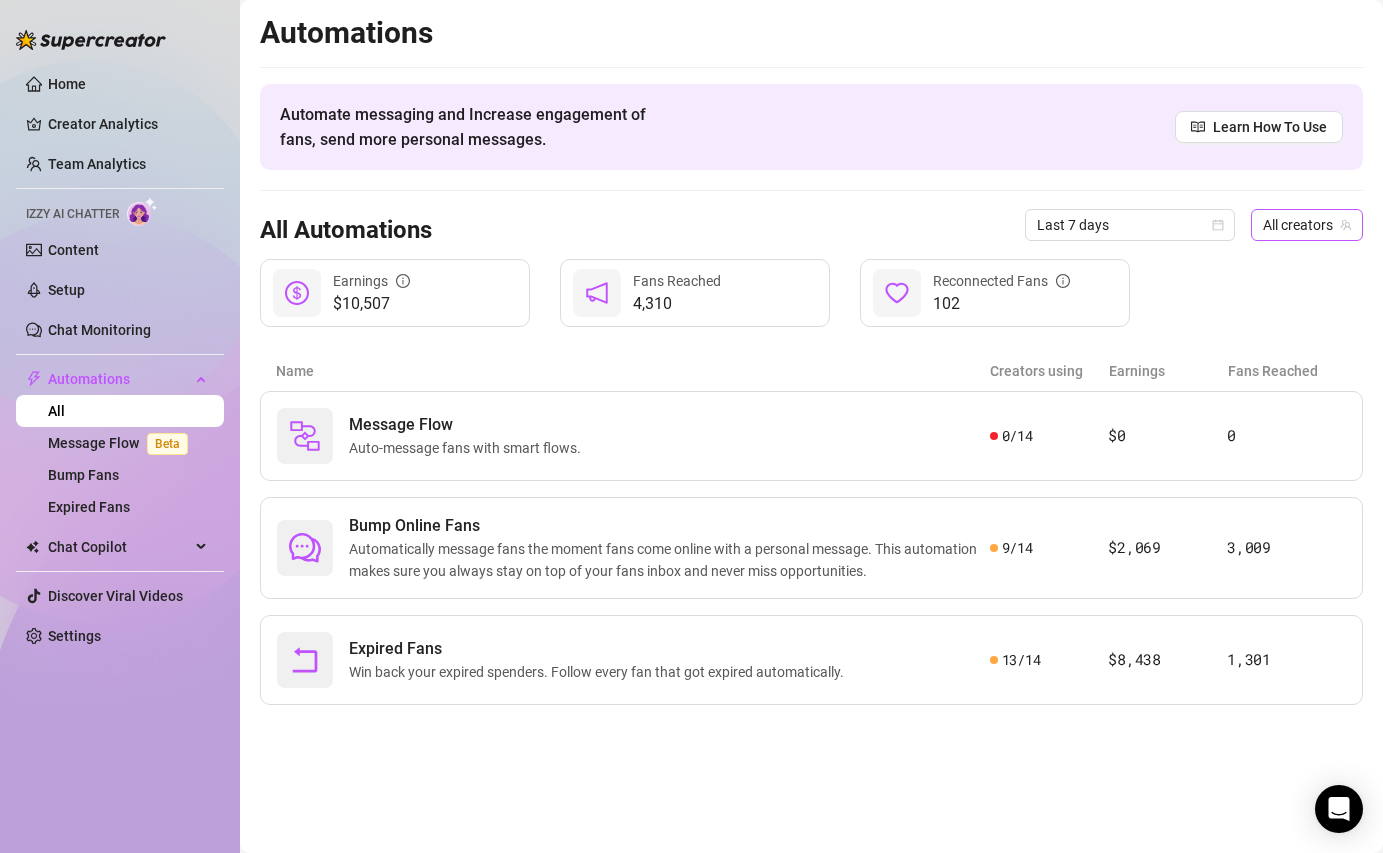 click on "All creators" at bounding box center (1307, 225) 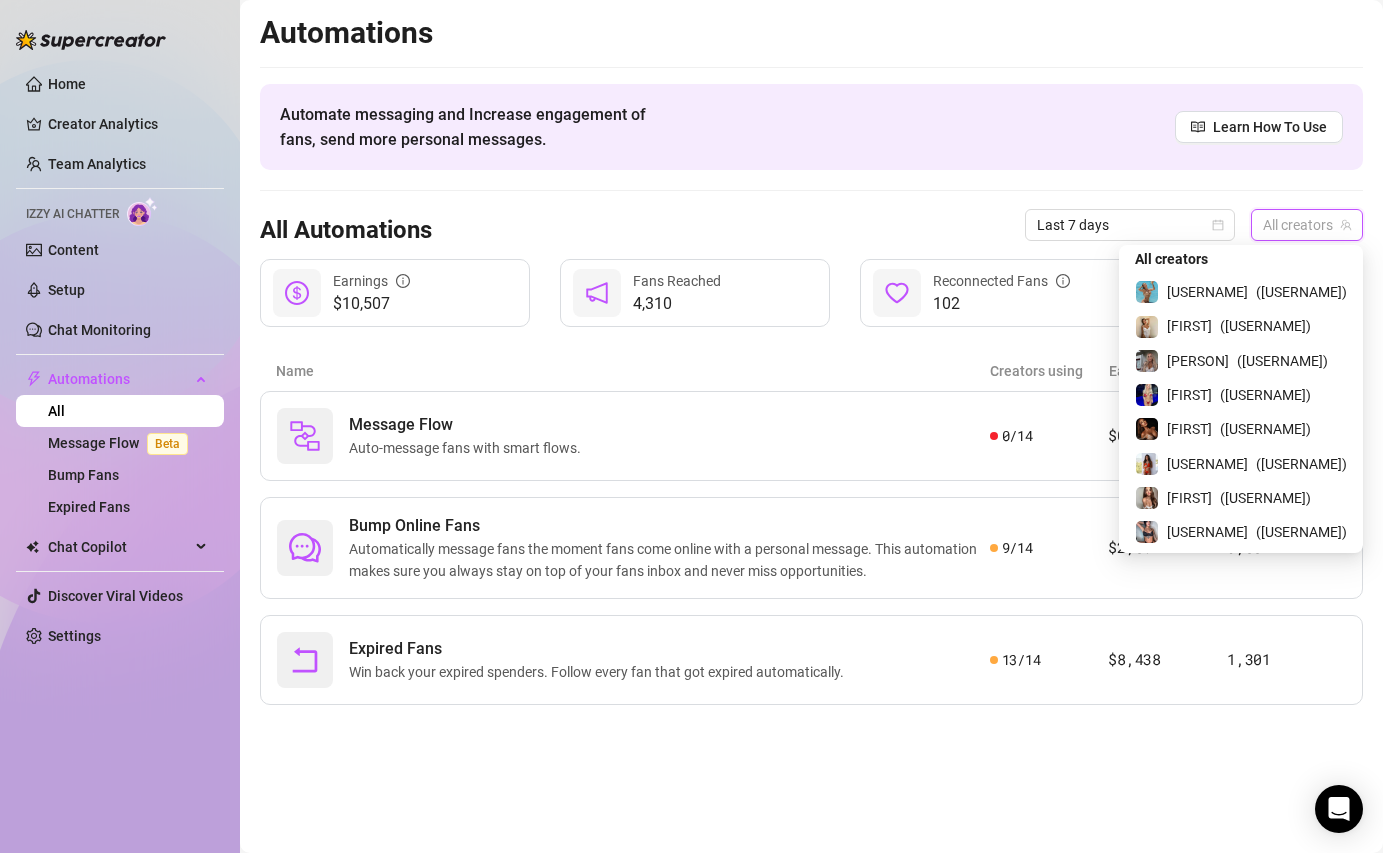 scroll, scrollTop: 5, scrollLeft: 0, axis: vertical 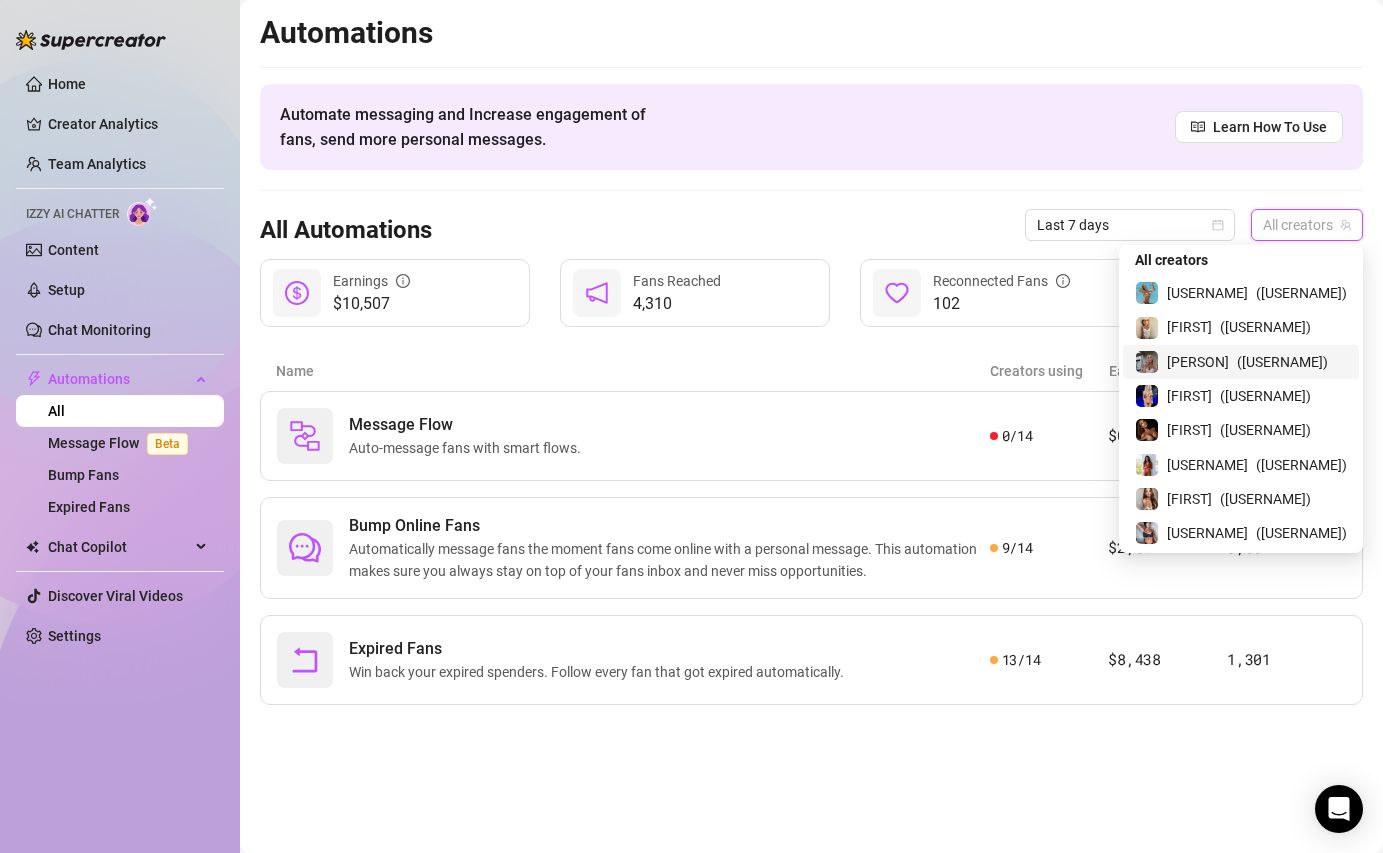 click on "[PERSON]   ( [USERNAME] )" at bounding box center (1241, 362) 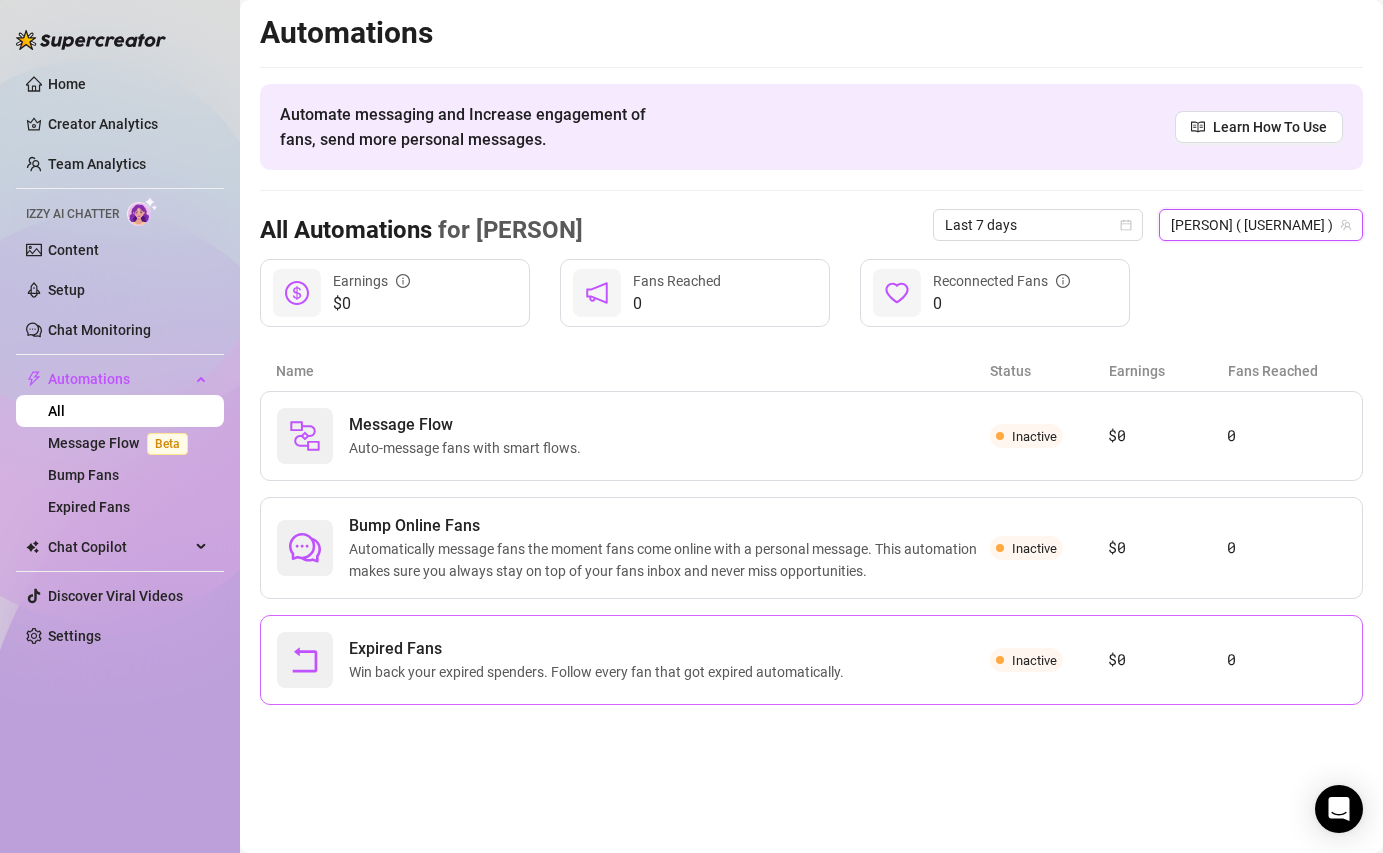 click on "Expired Fans" at bounding box center [600, 649] 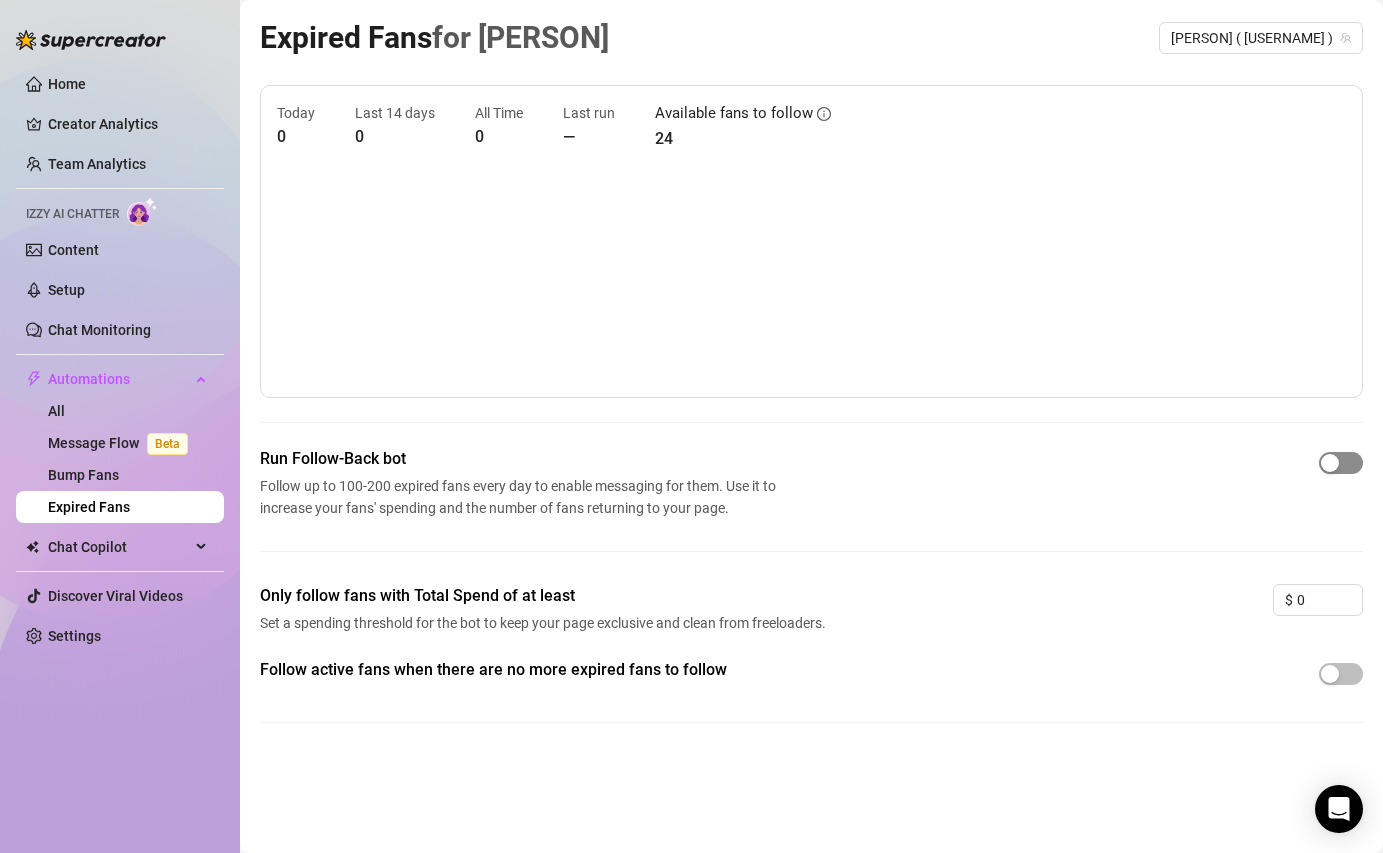 click at bounding box center (1330, 463) 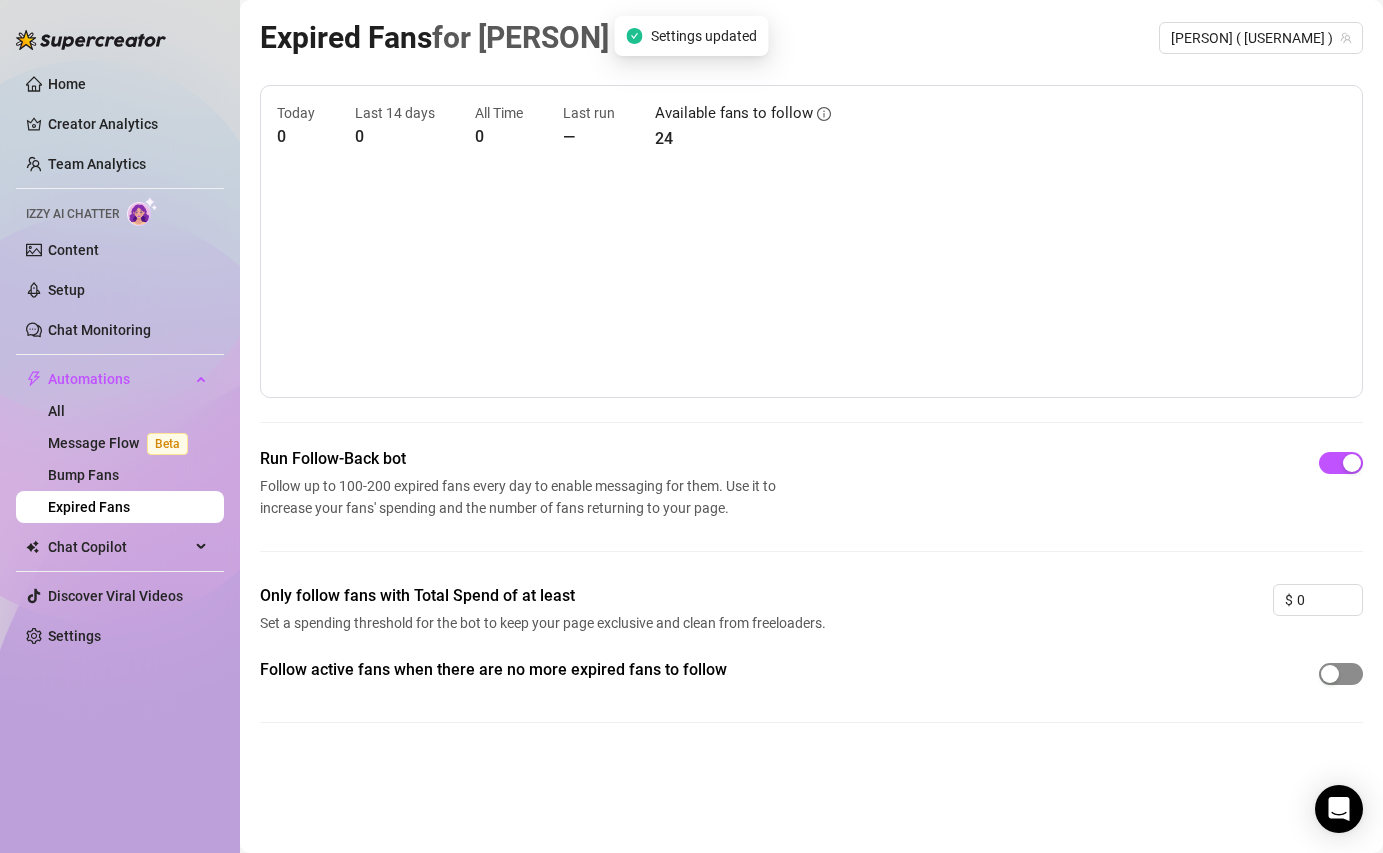 click at bounding box center (1330, 674) 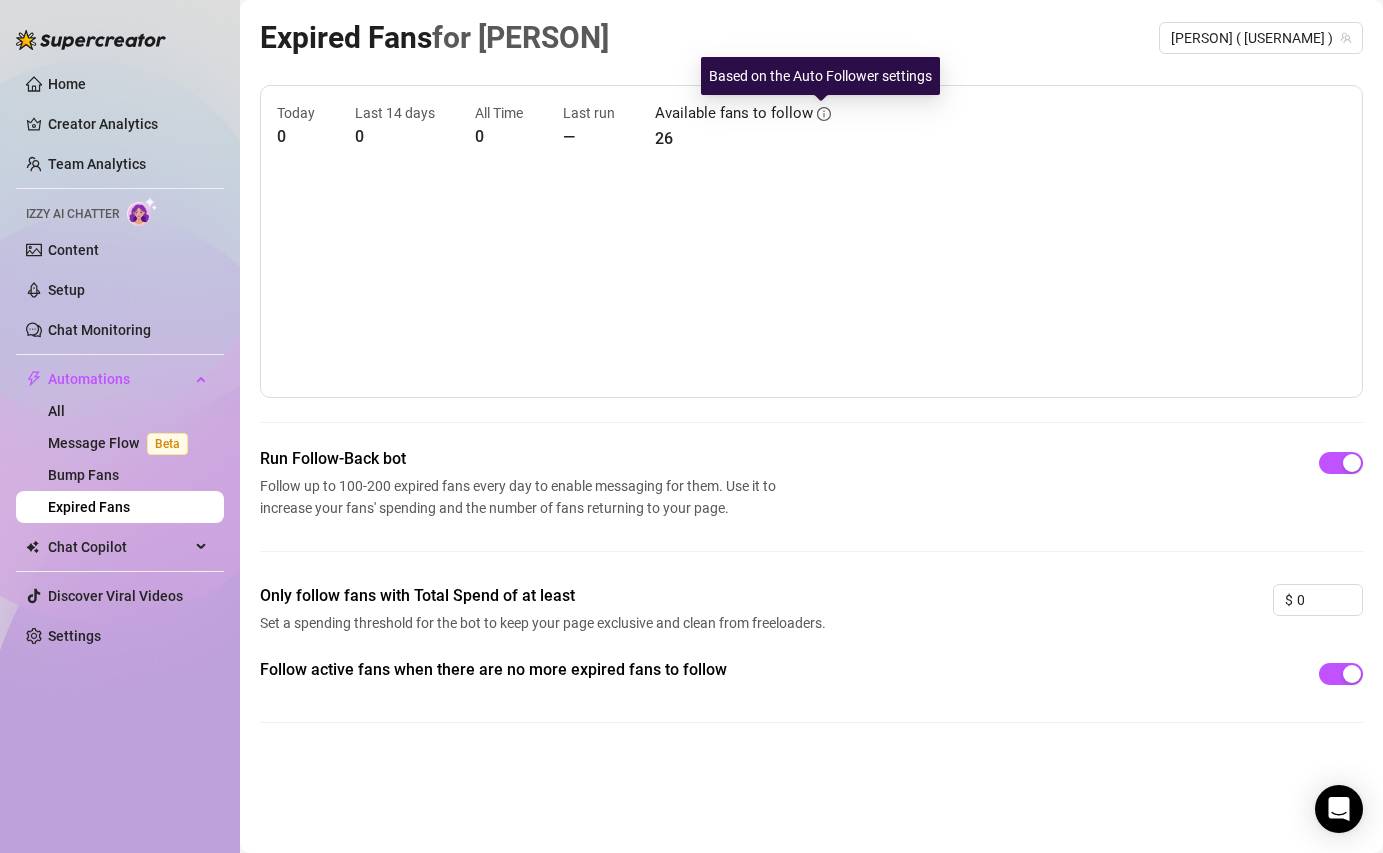 click 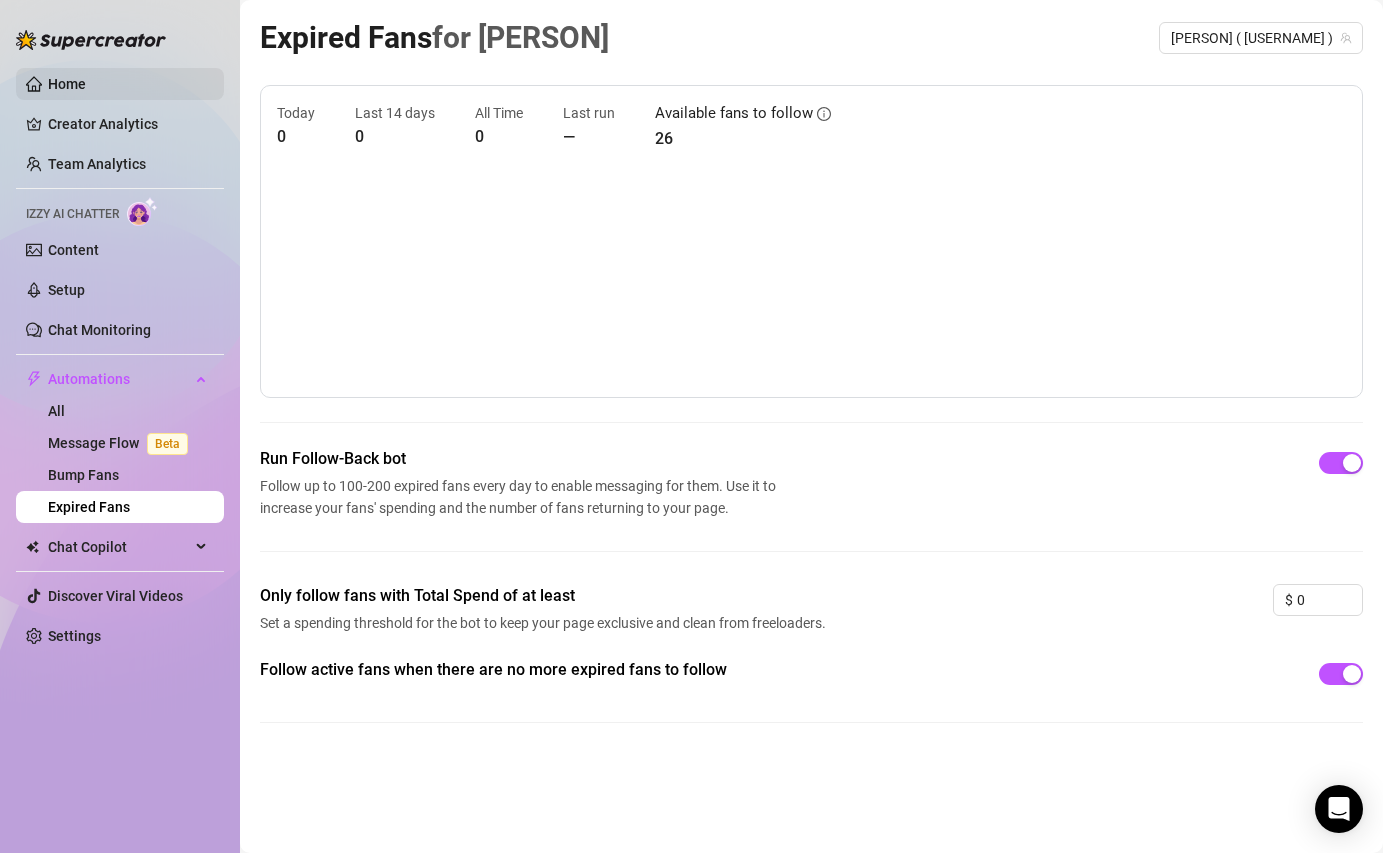 click on "Home" at bounding box center [67, 84] 